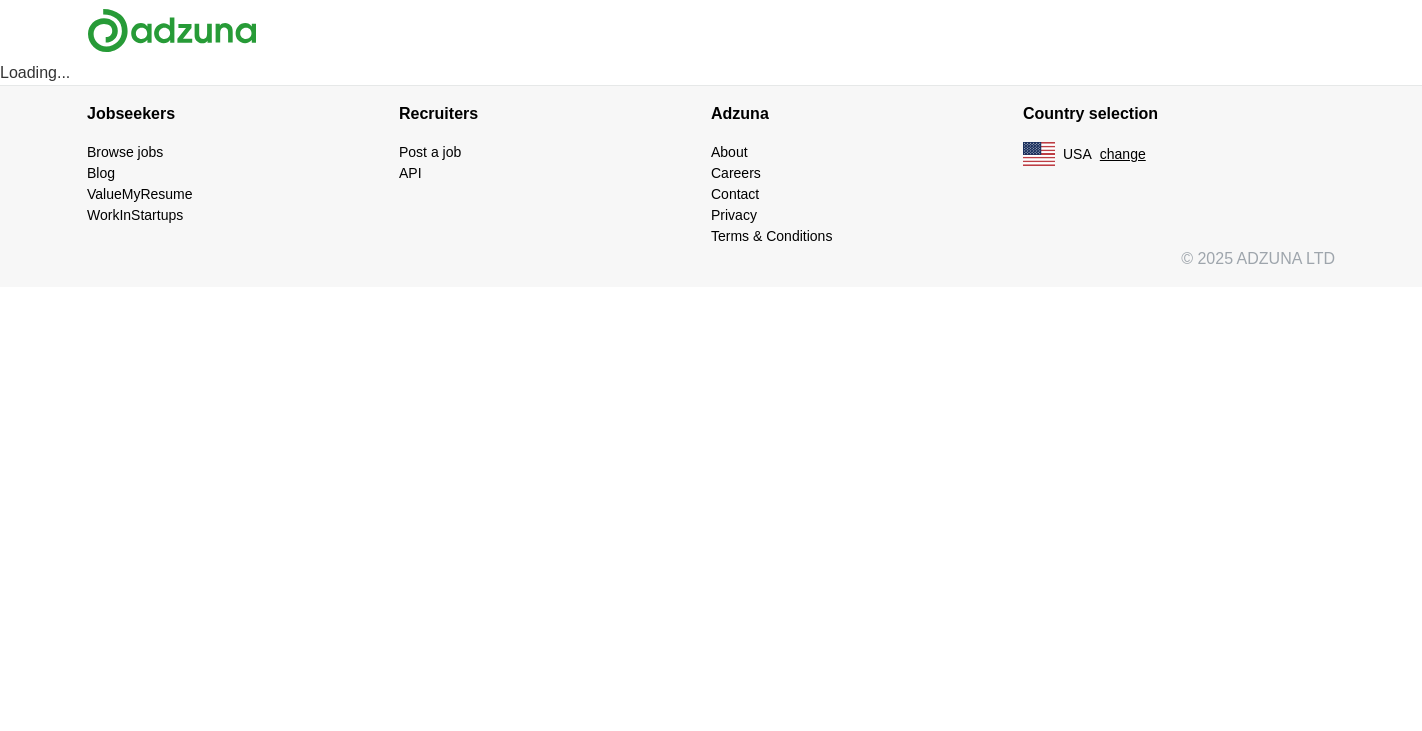 scroll, scrollTop: 0, scrollLeft: 0, axis: both 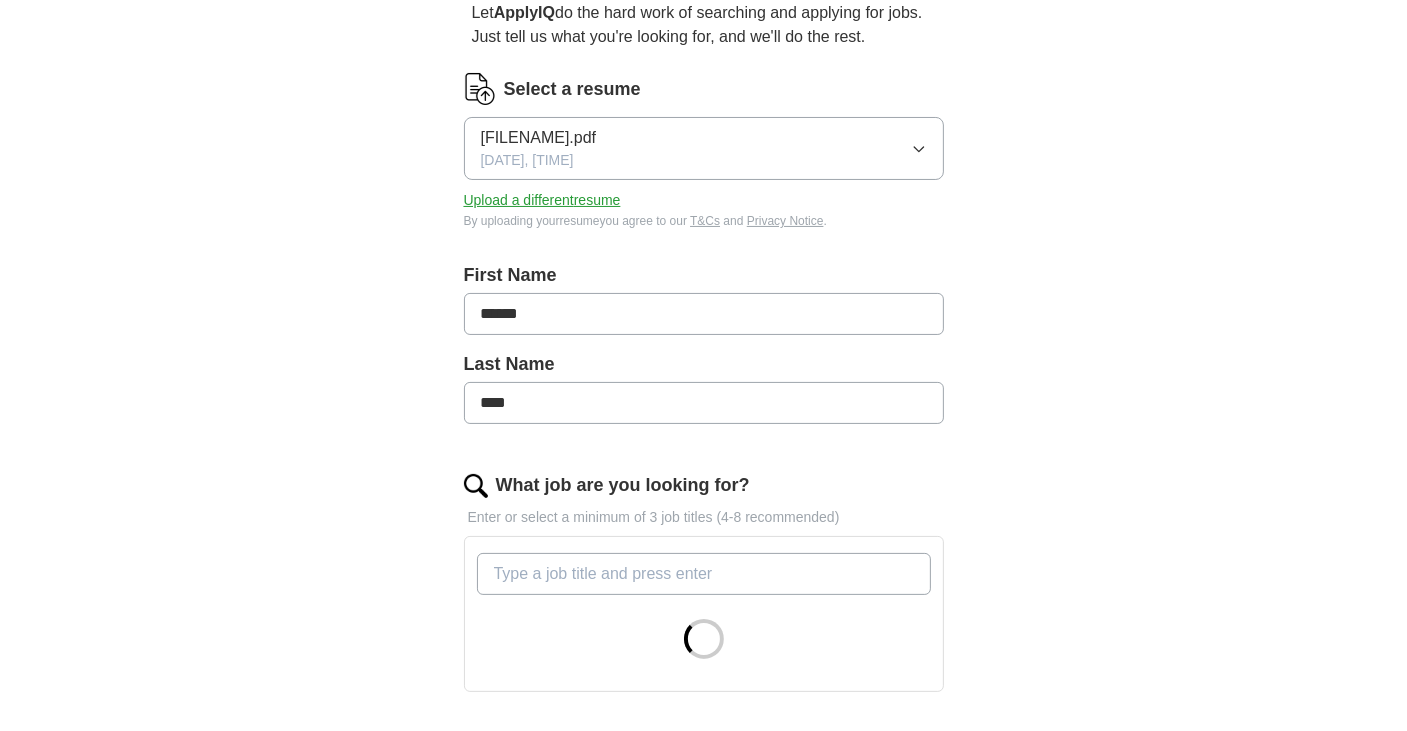 click on "What job are you looking for?" at bounding box center (704, 574) 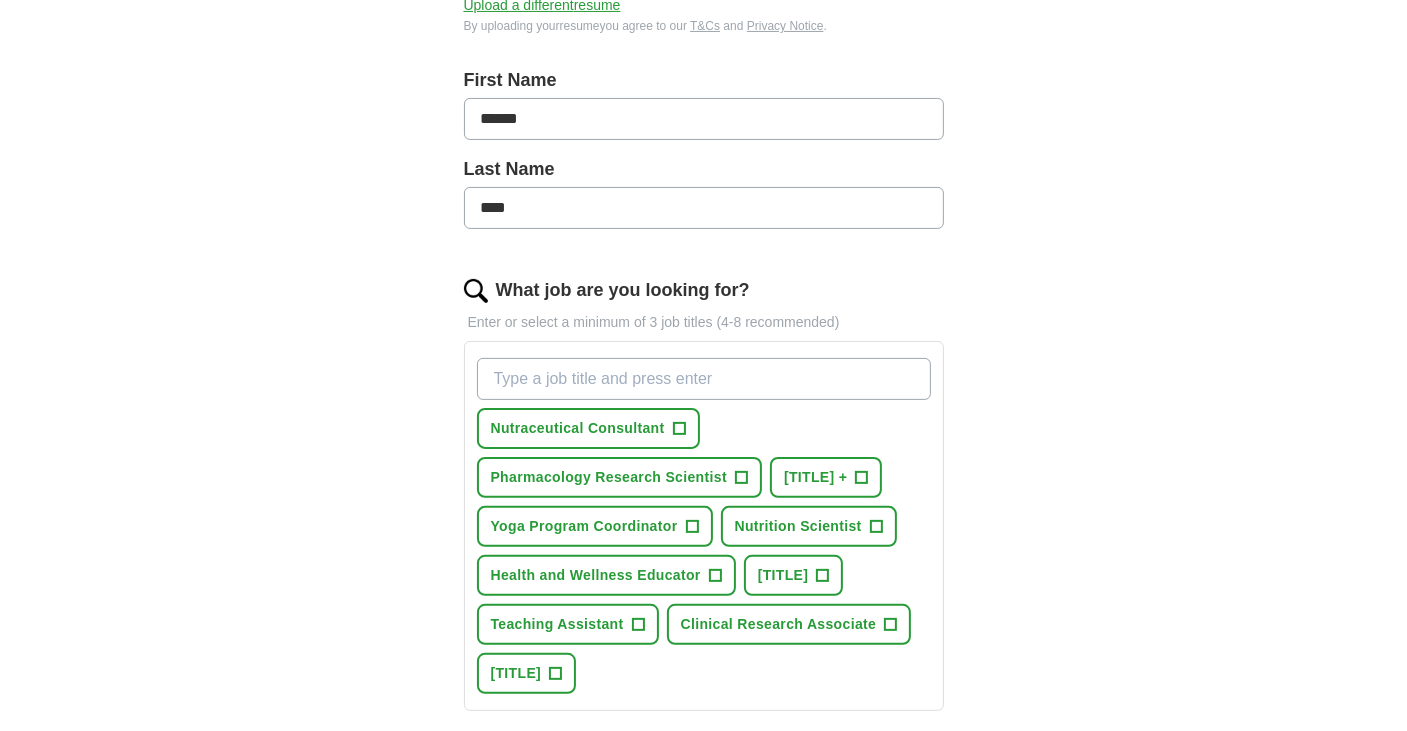 scroll, scrollTop: 400, scrollLeft: 0, axis: vertical 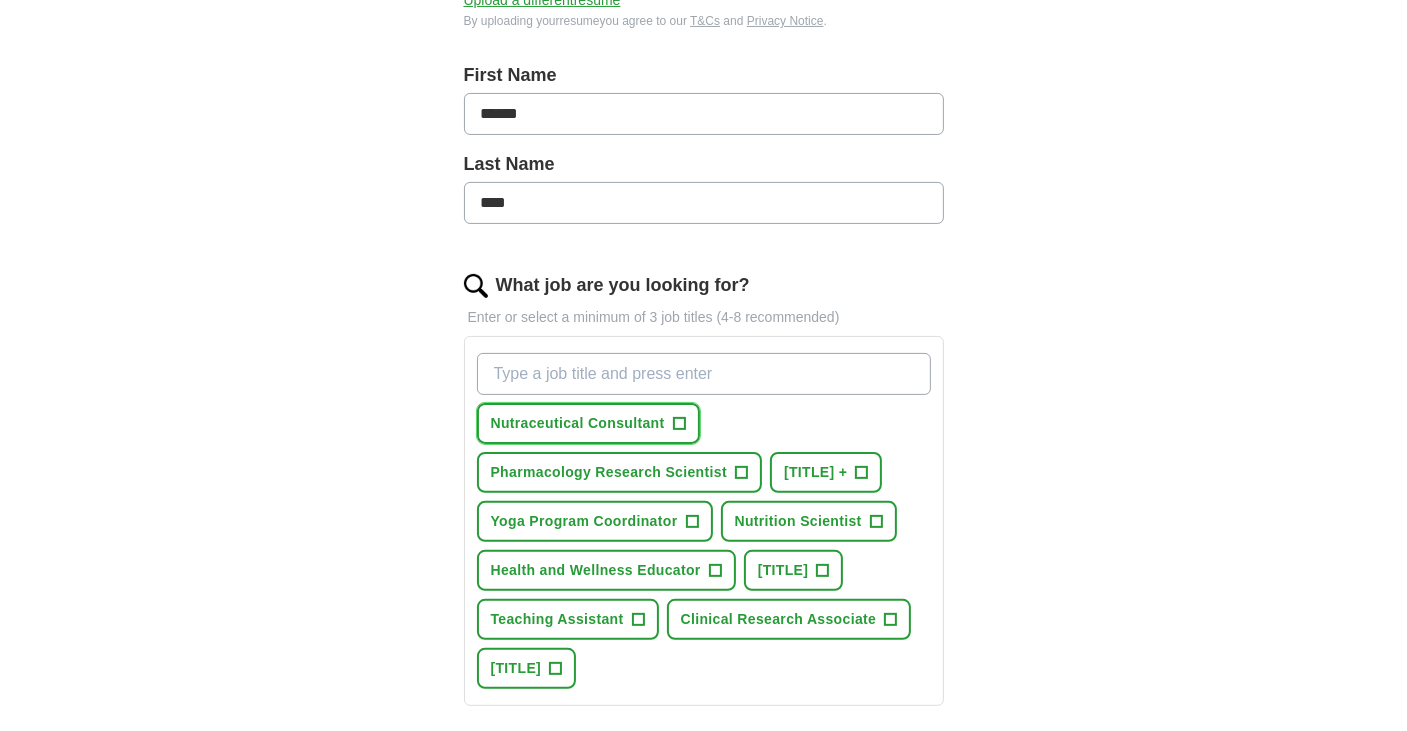 click on "+" at bounding box center [679, 424] 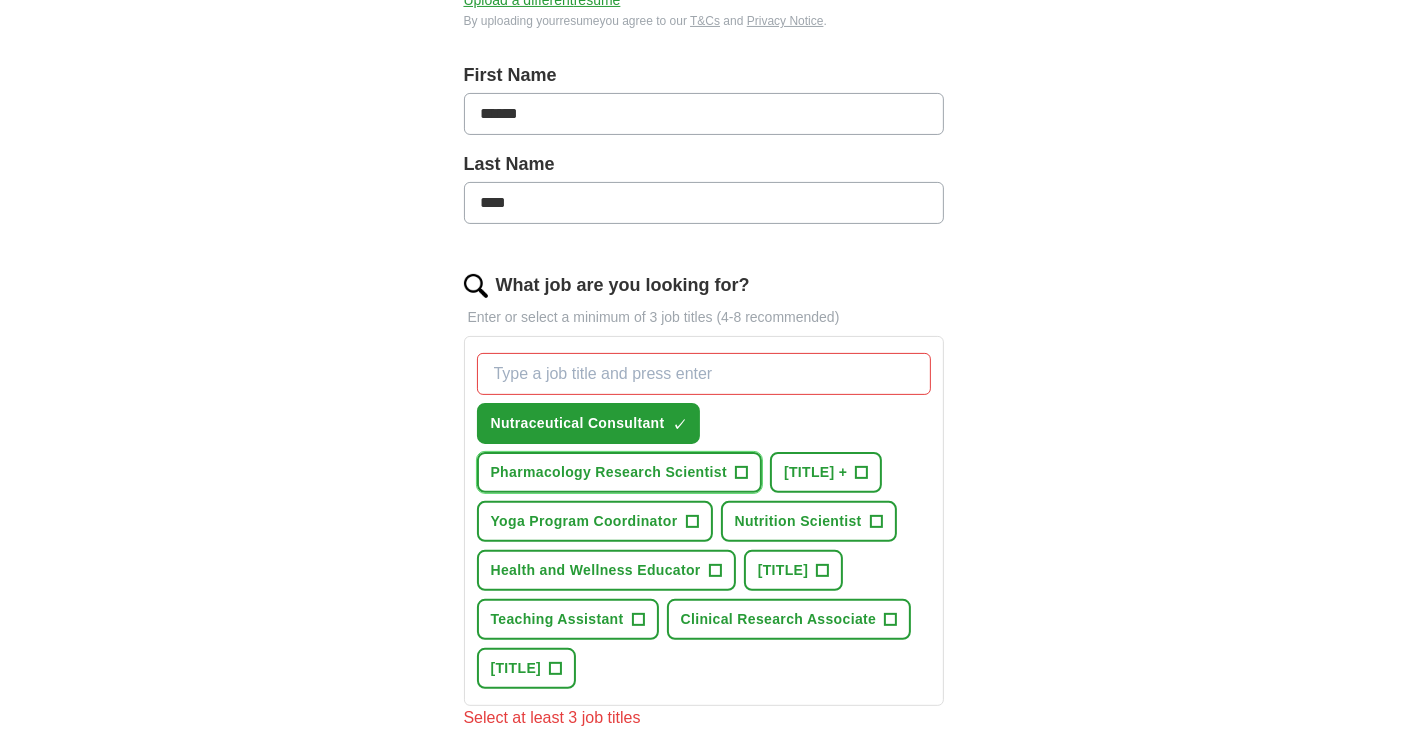click on "+" at bounding box center (741, 473) 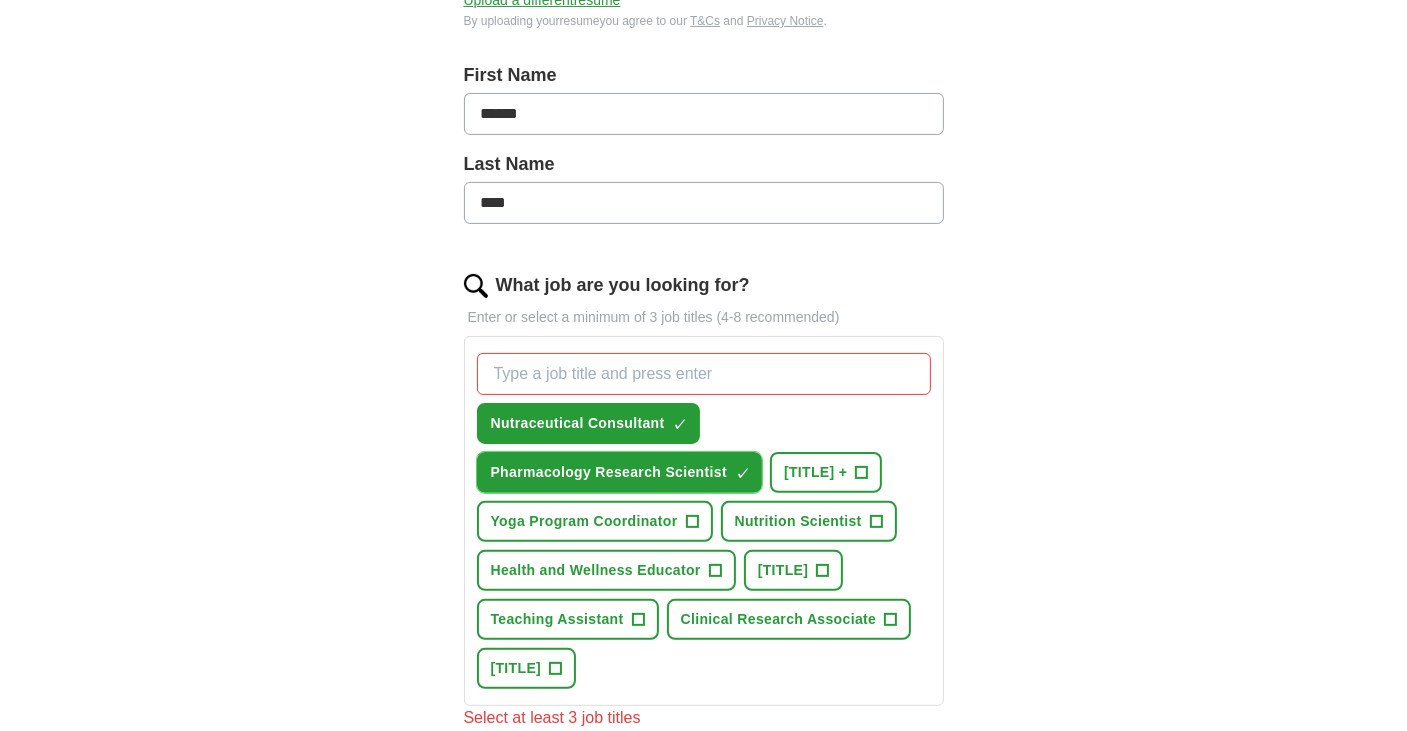 scroll, scrollTop: 500, scrollLeft: 0, axis: vertical 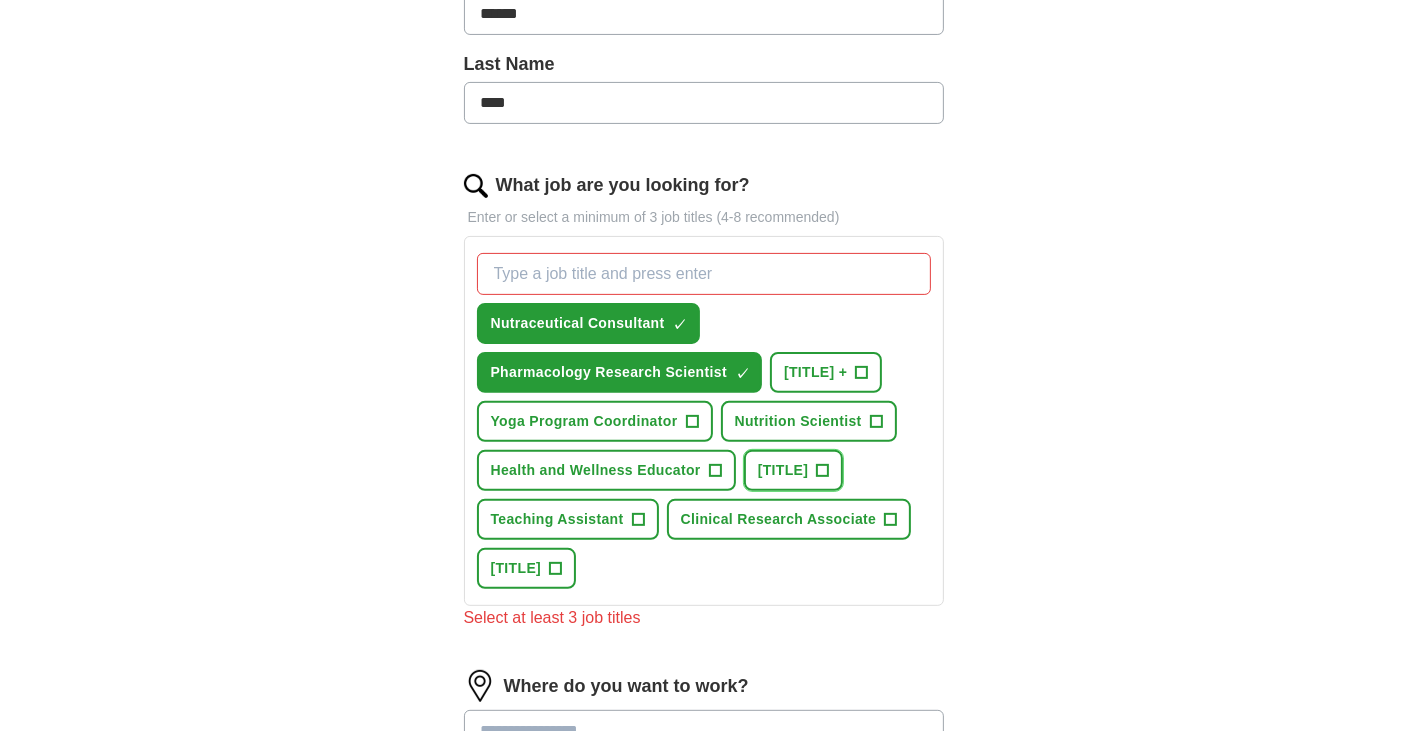 click on "+" at bounding box center (823, 471) 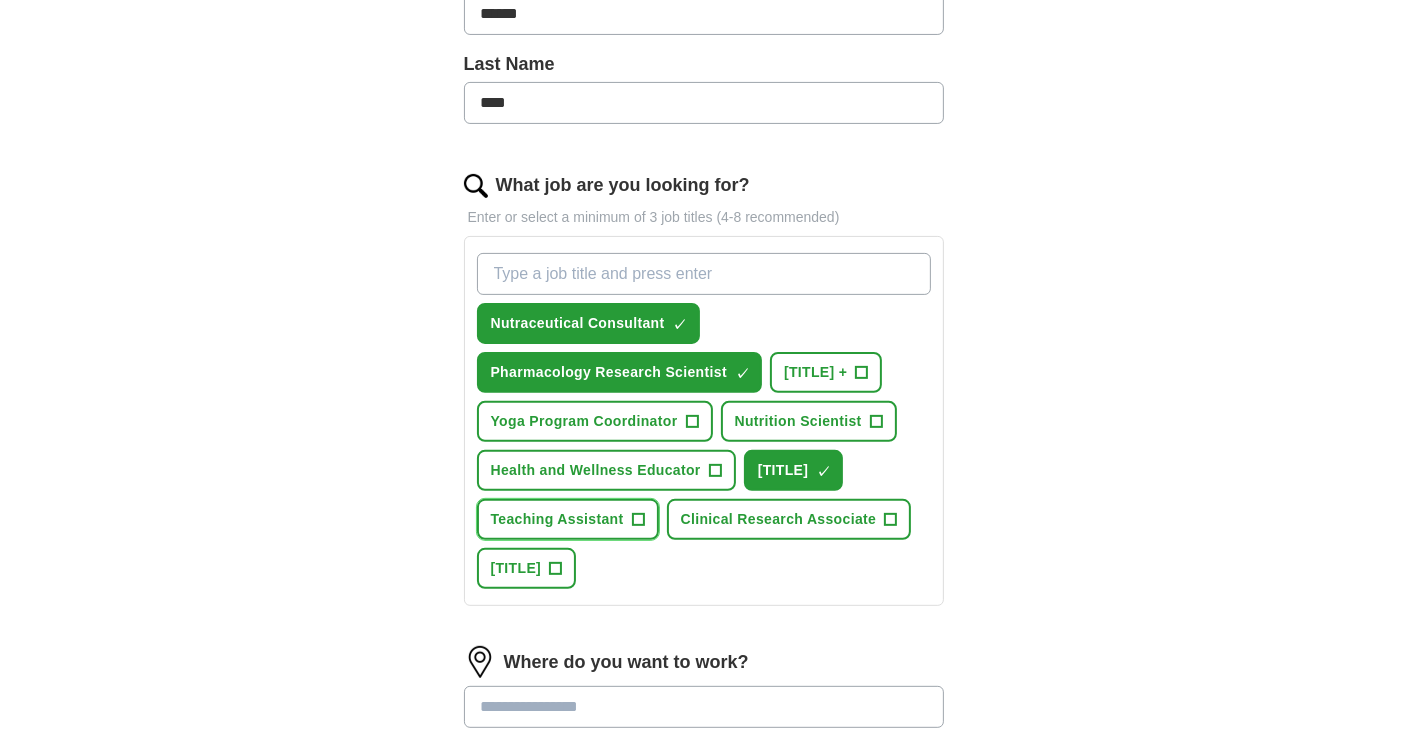 click on "Teaching Assistant" at bounding box center [557, 519] 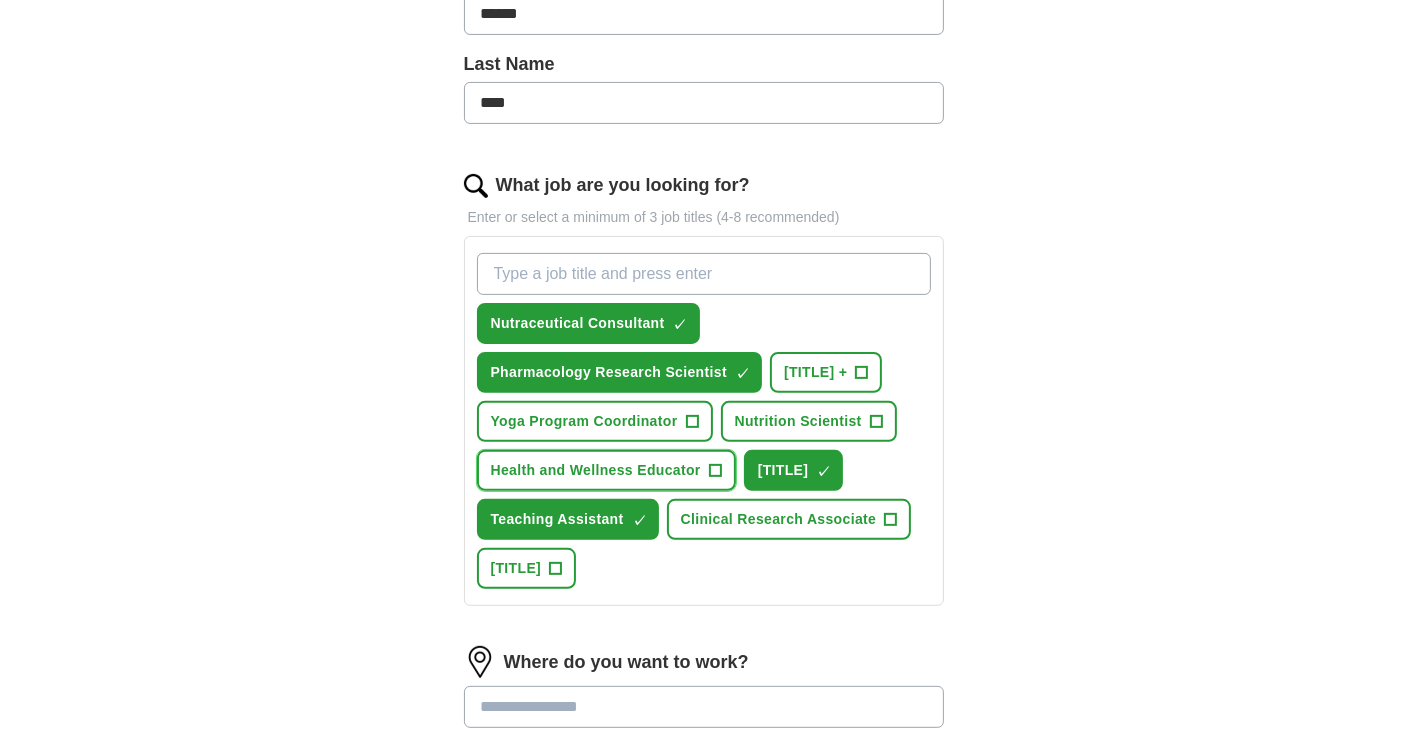 click on "Health and Wellness Educator +" at bounding box center (606, 470) 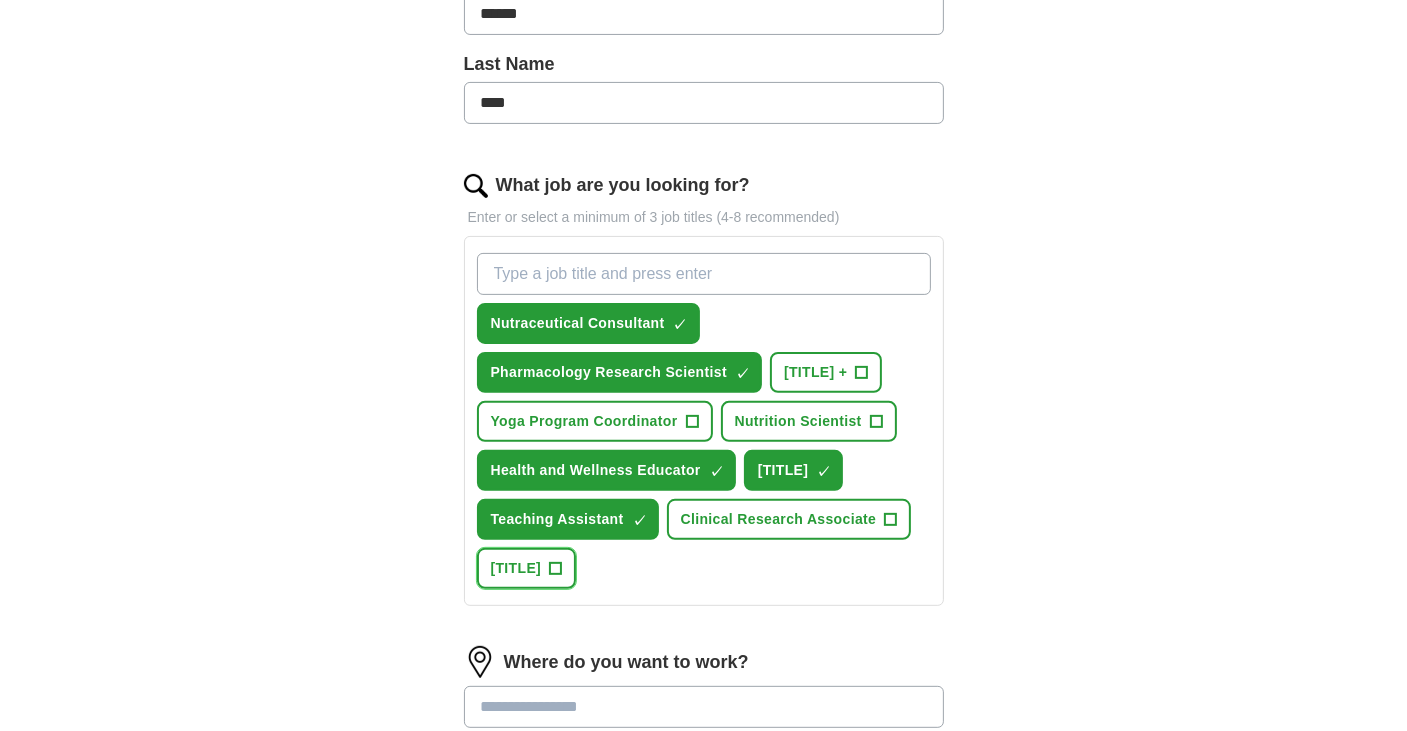 click on "+" at bounding box center (556, 569) 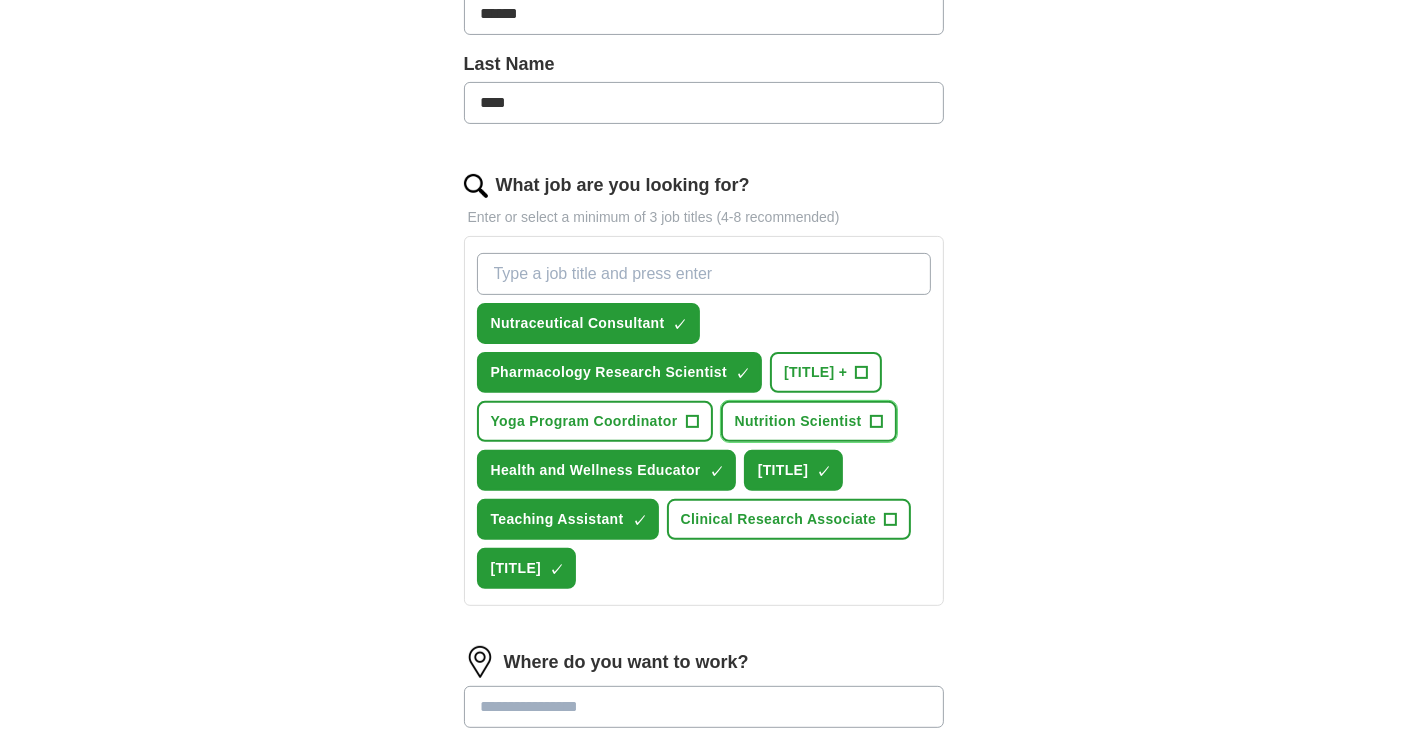 click on "Nutrition Scientist" at bounding box center [798, 421] 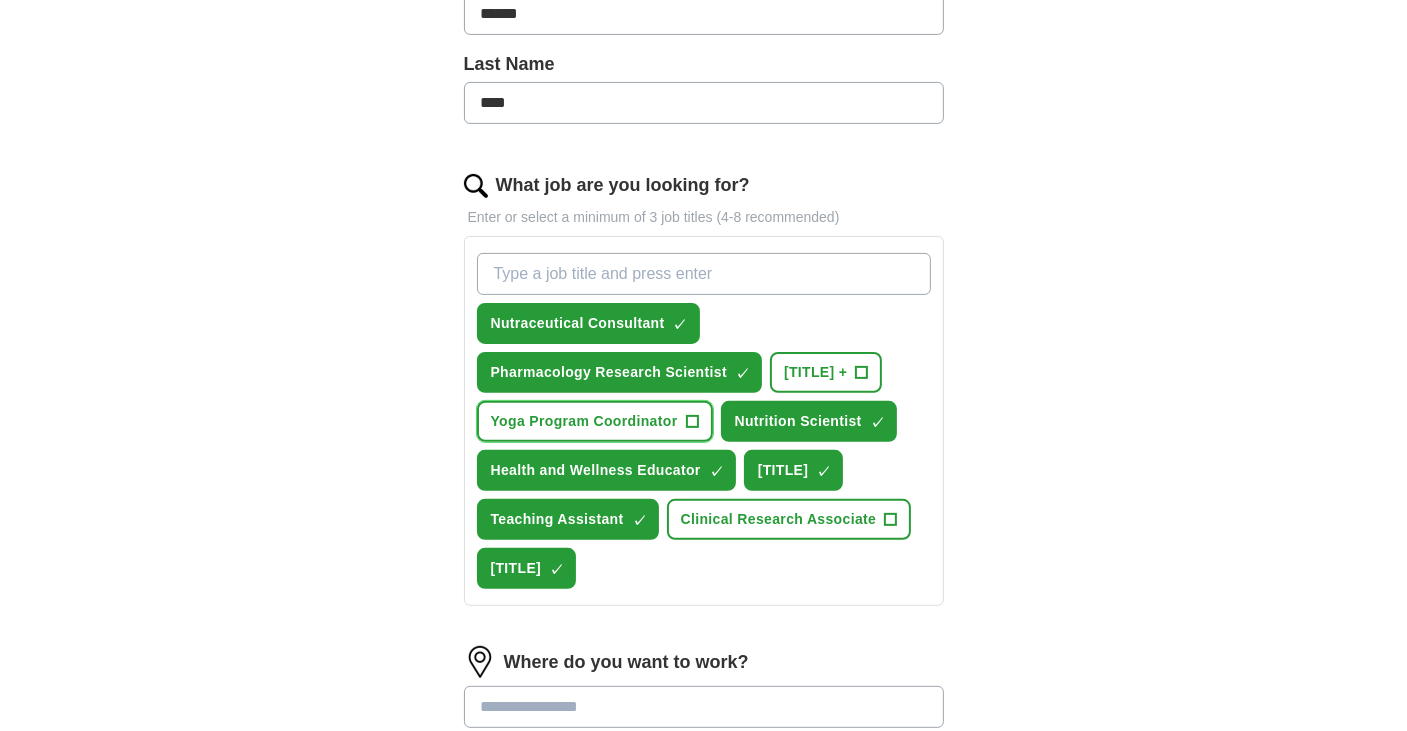 click on "Yoga Program Coordinator" at bounding box center (584, 421) 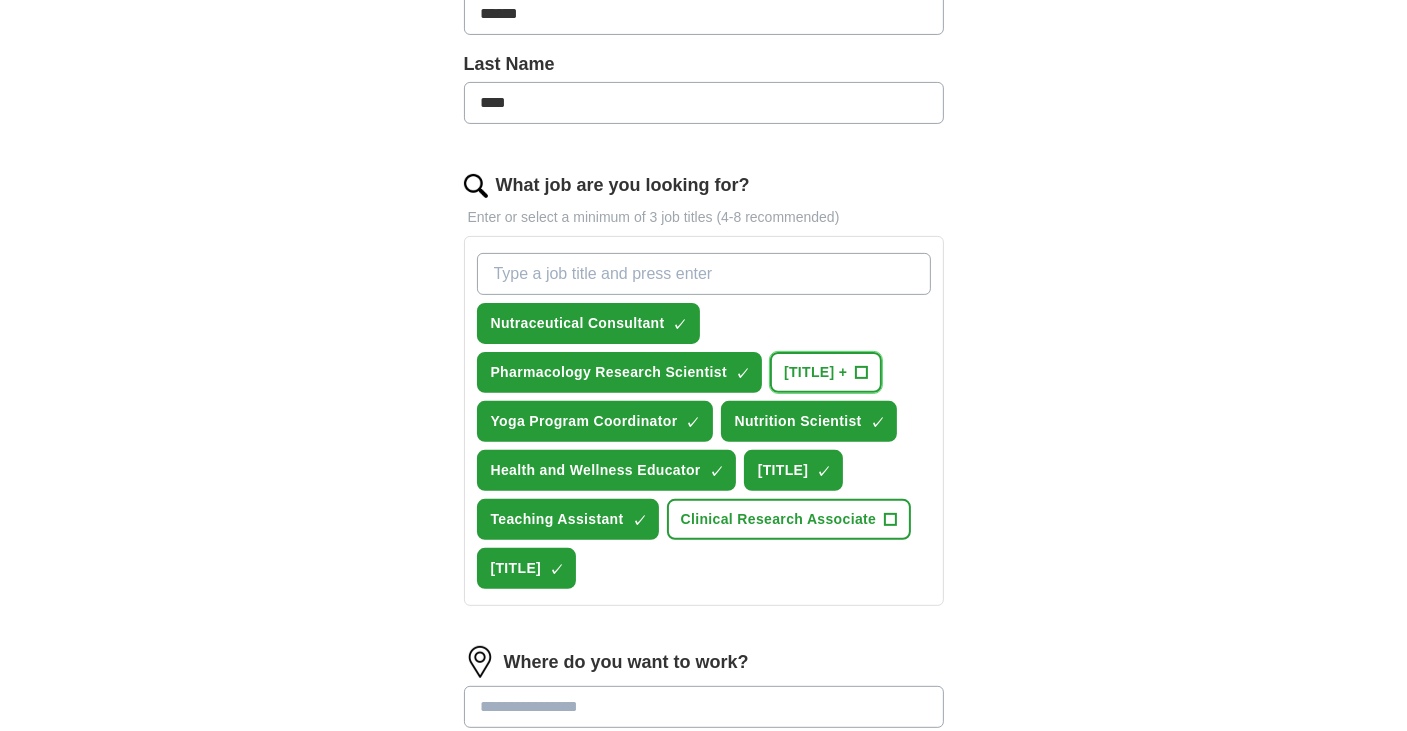 click on "[TITLE] +" at bounding box center [815, 372] 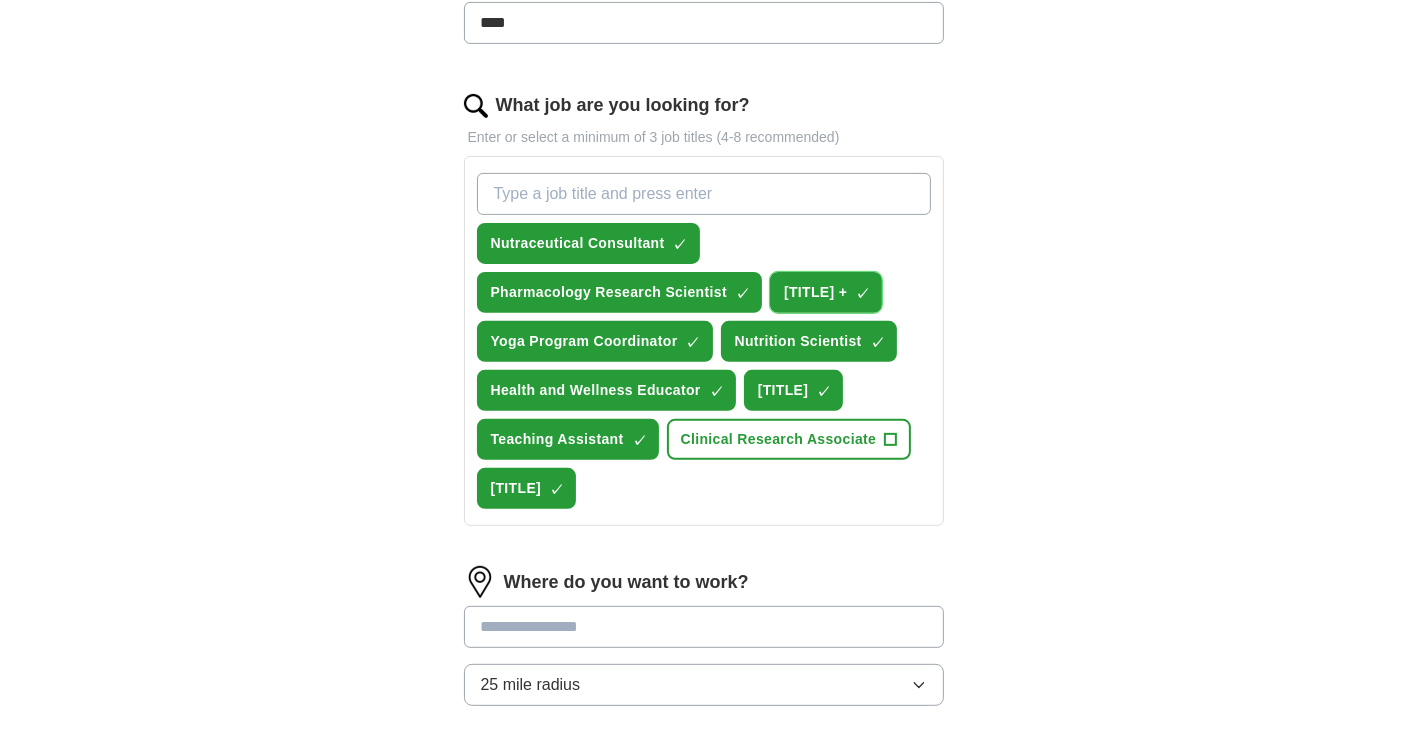 scroll, scrollTop: 800, scrollLeft: 0, axis: vertical 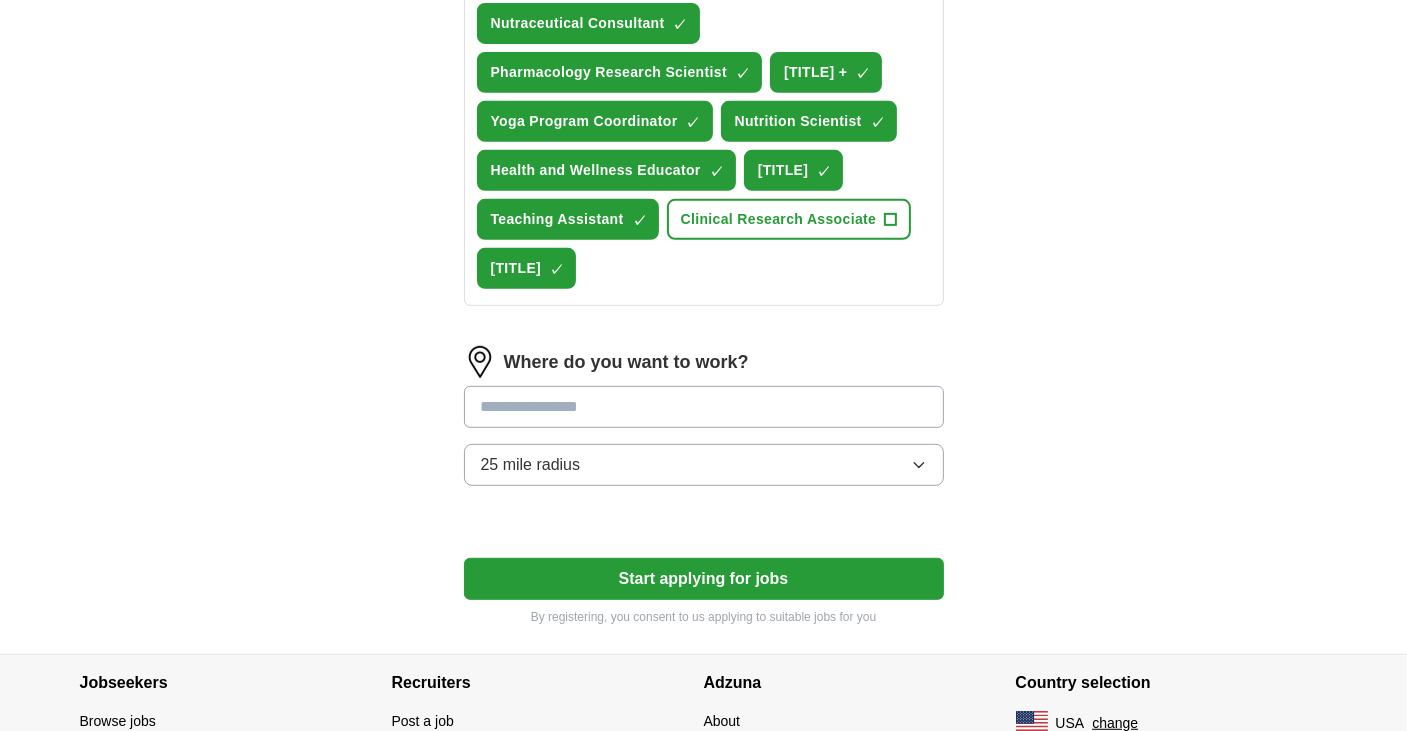 click at bounding box center (704, 407) 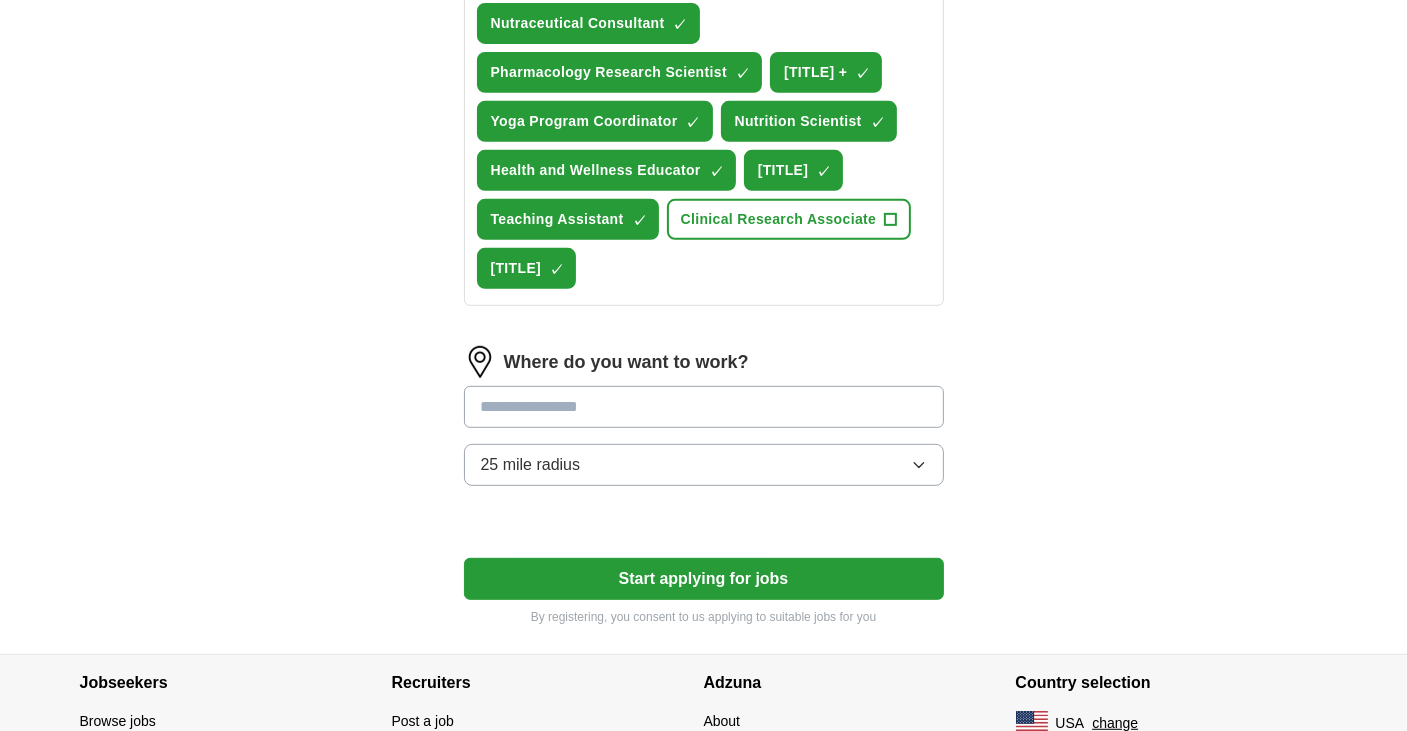 click at bounding box center (704, 407) 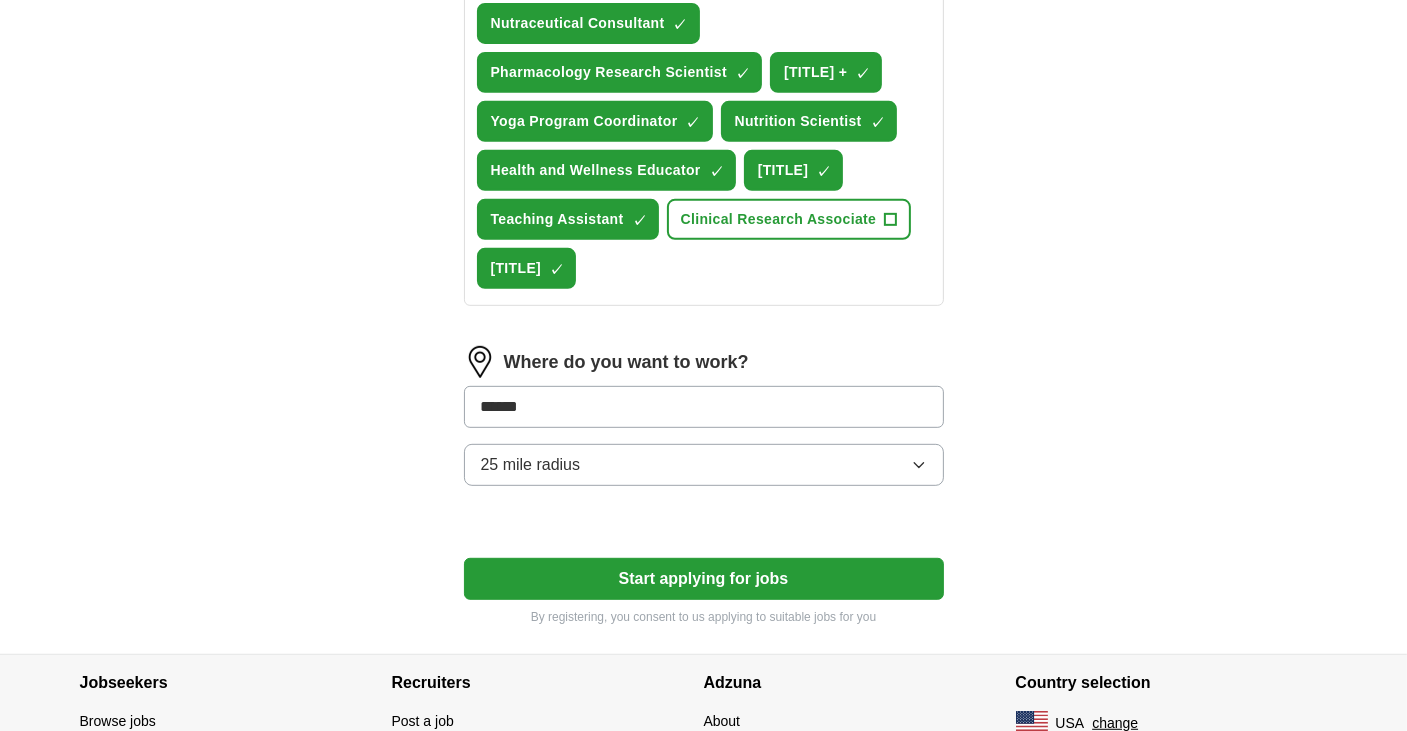 type on "*******" 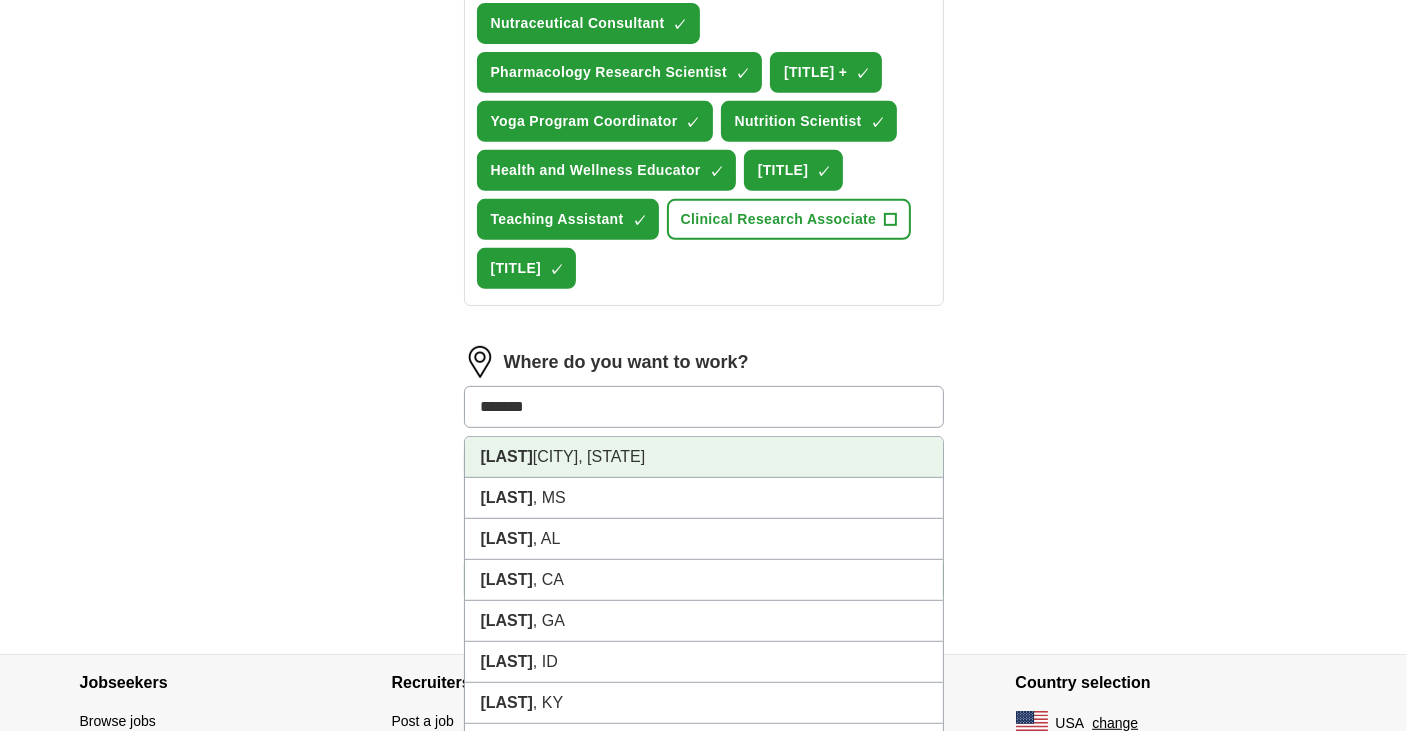 click on "[CITY] [CITY], [STATE]" at bounding box center [704, 457] 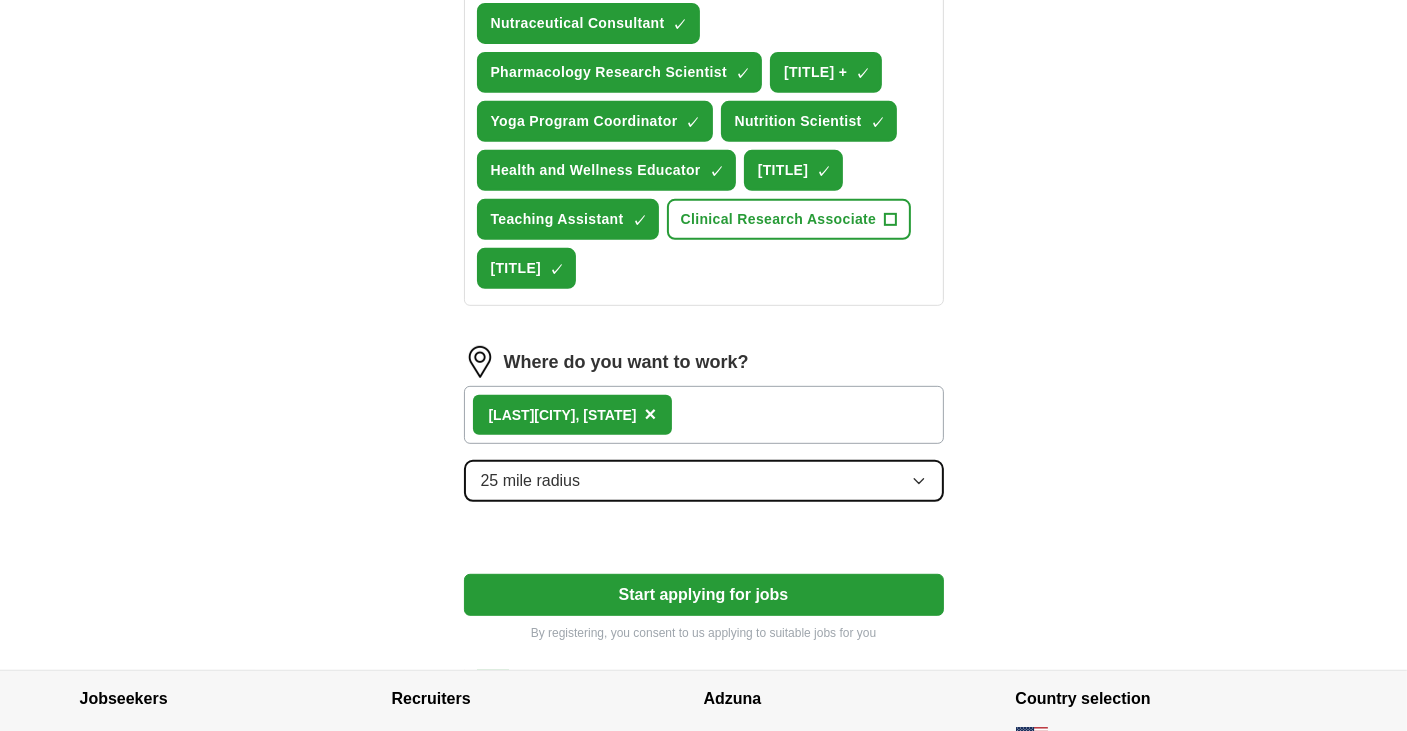 click on "25 mile radius" at bounding box center (704, 481) 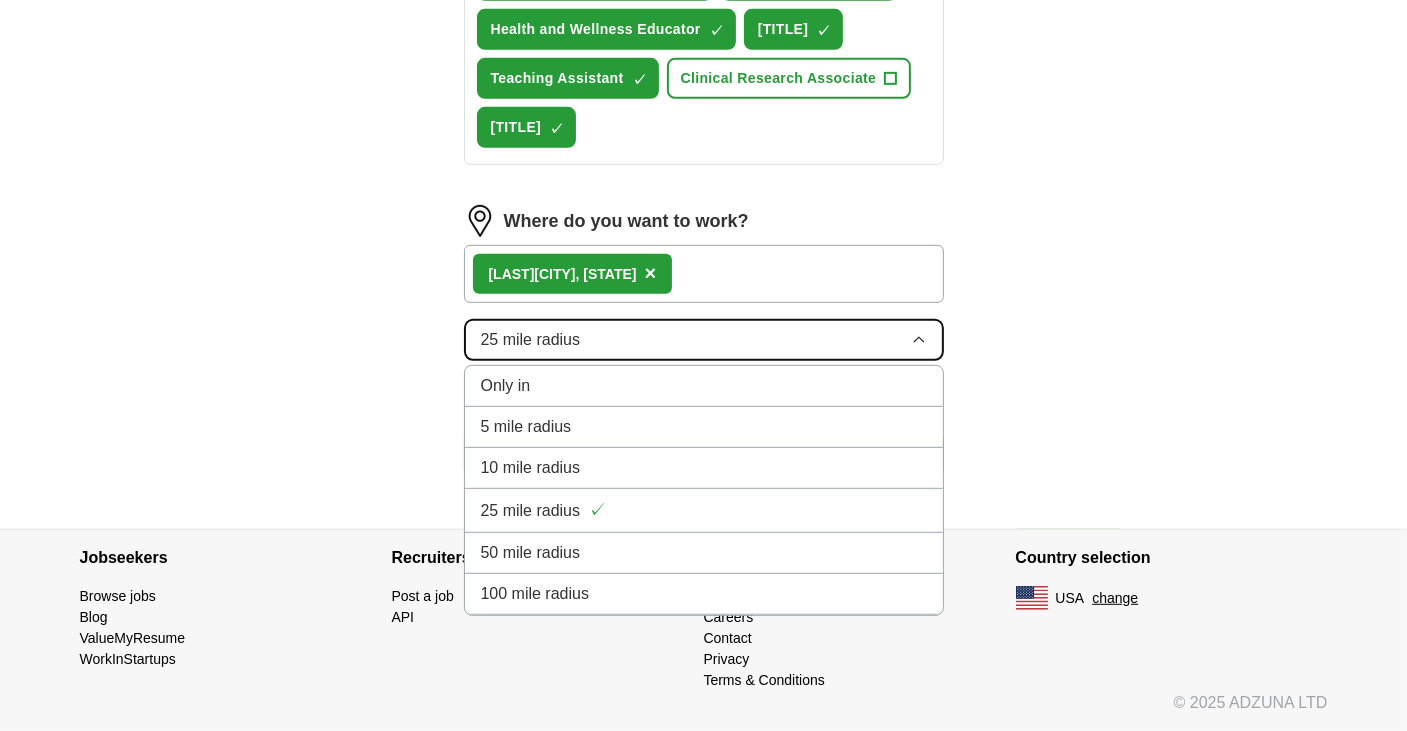 scroll, scrollTop: 1028, scrollLeft: 0, axis: vertical 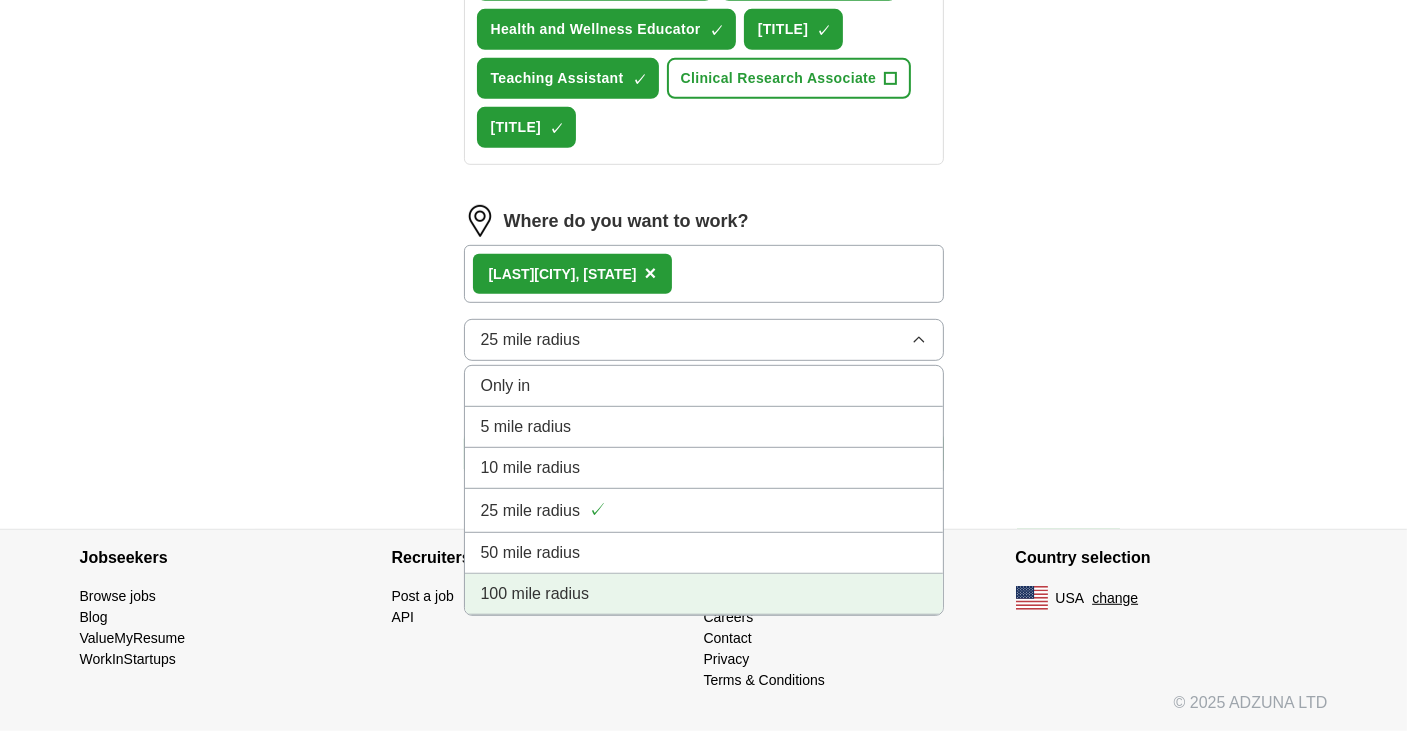 click on "100 mile radius" at bounding box center [704, 594] 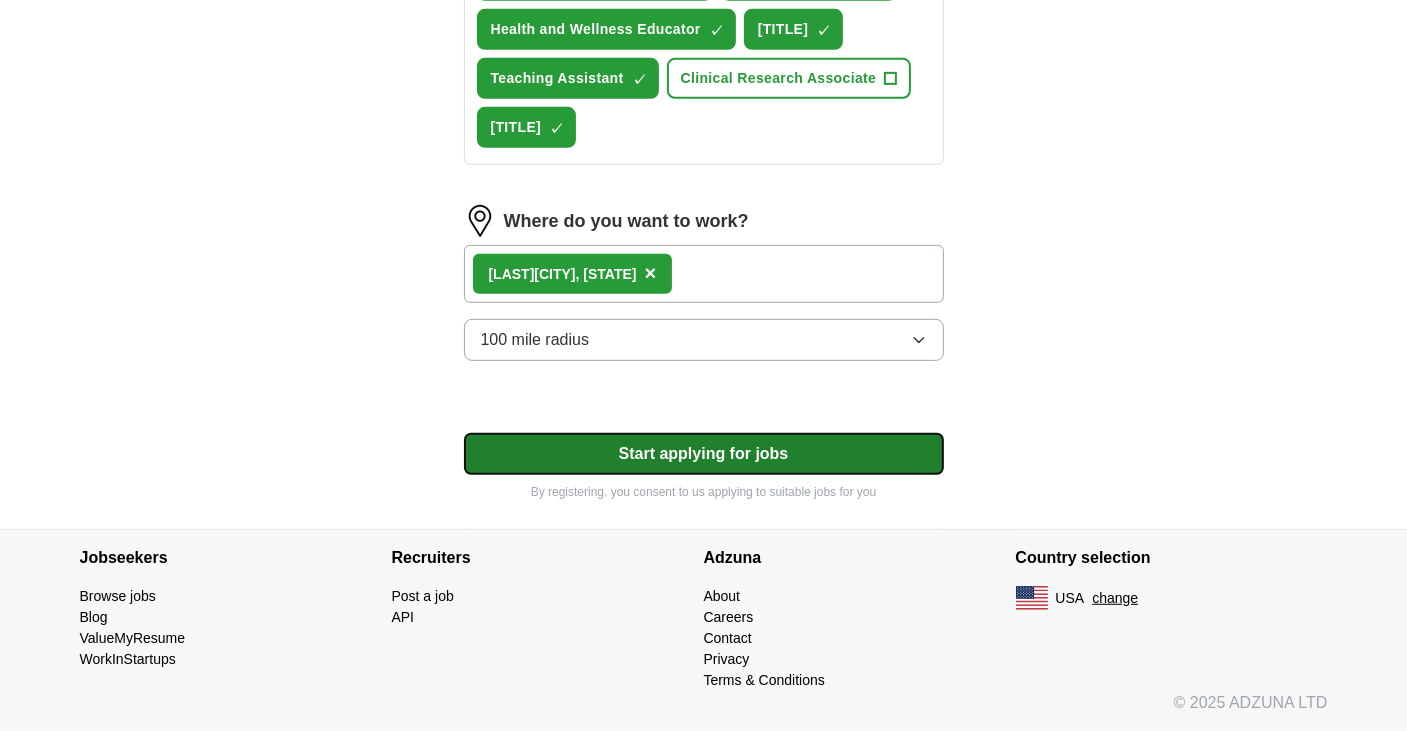 click on "Start applying for jobs" at bounding box center [704, 454] 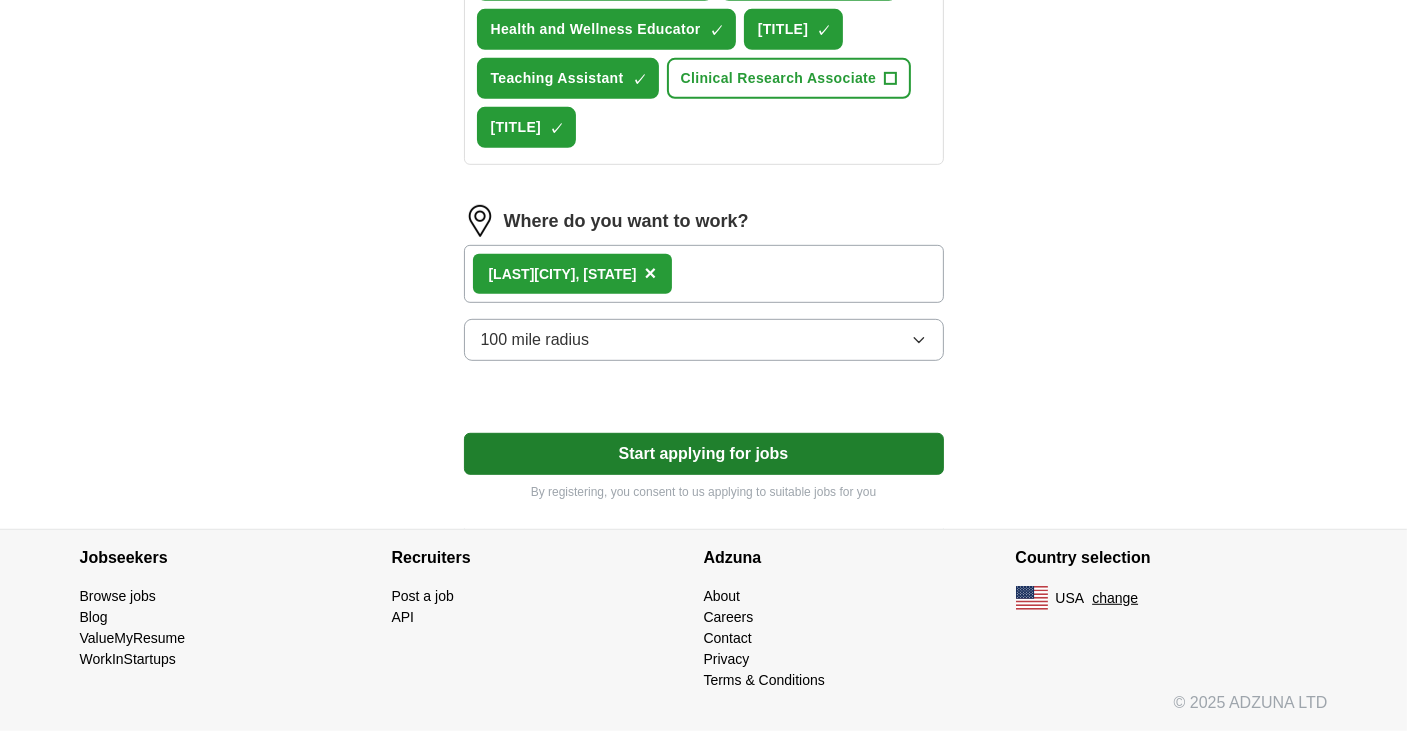 select on "**" 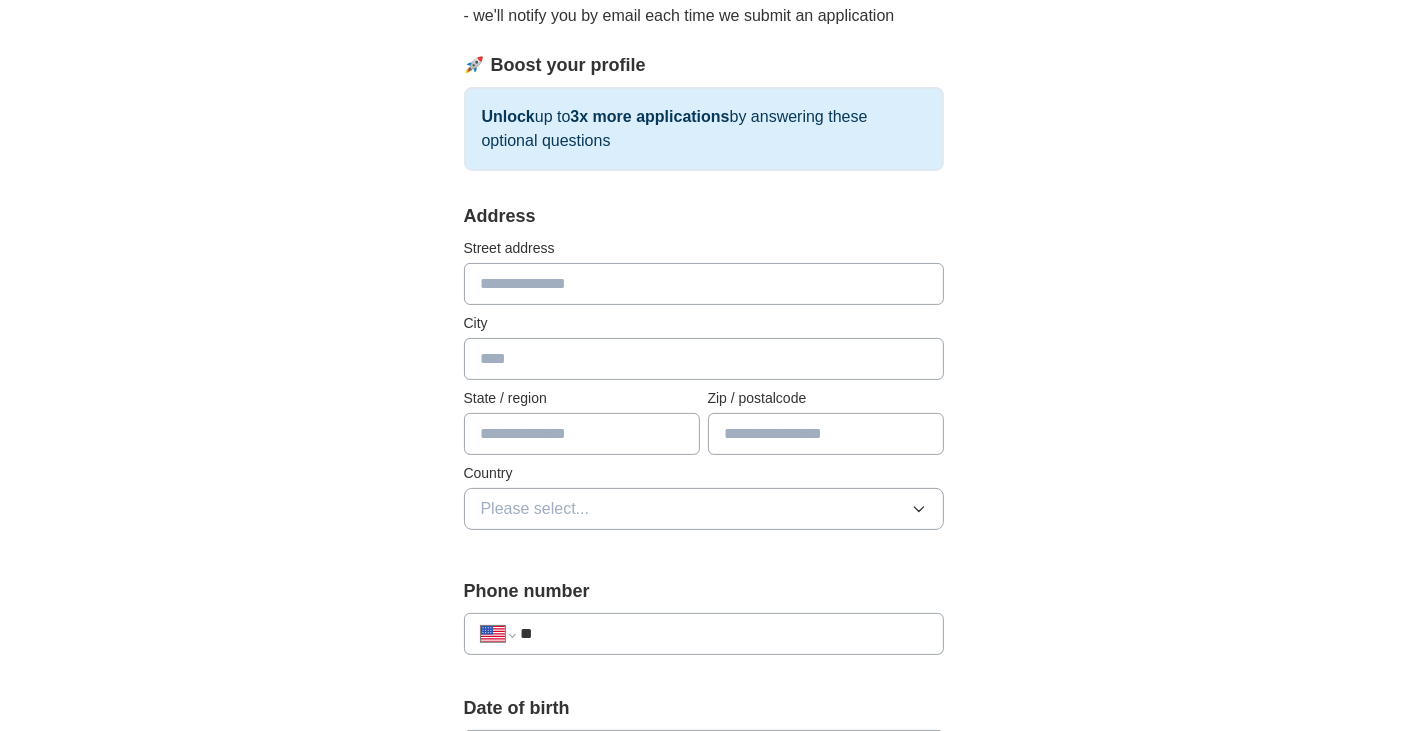scroll, scrollTop: 300, scrollLeft: 0, axis: vertical 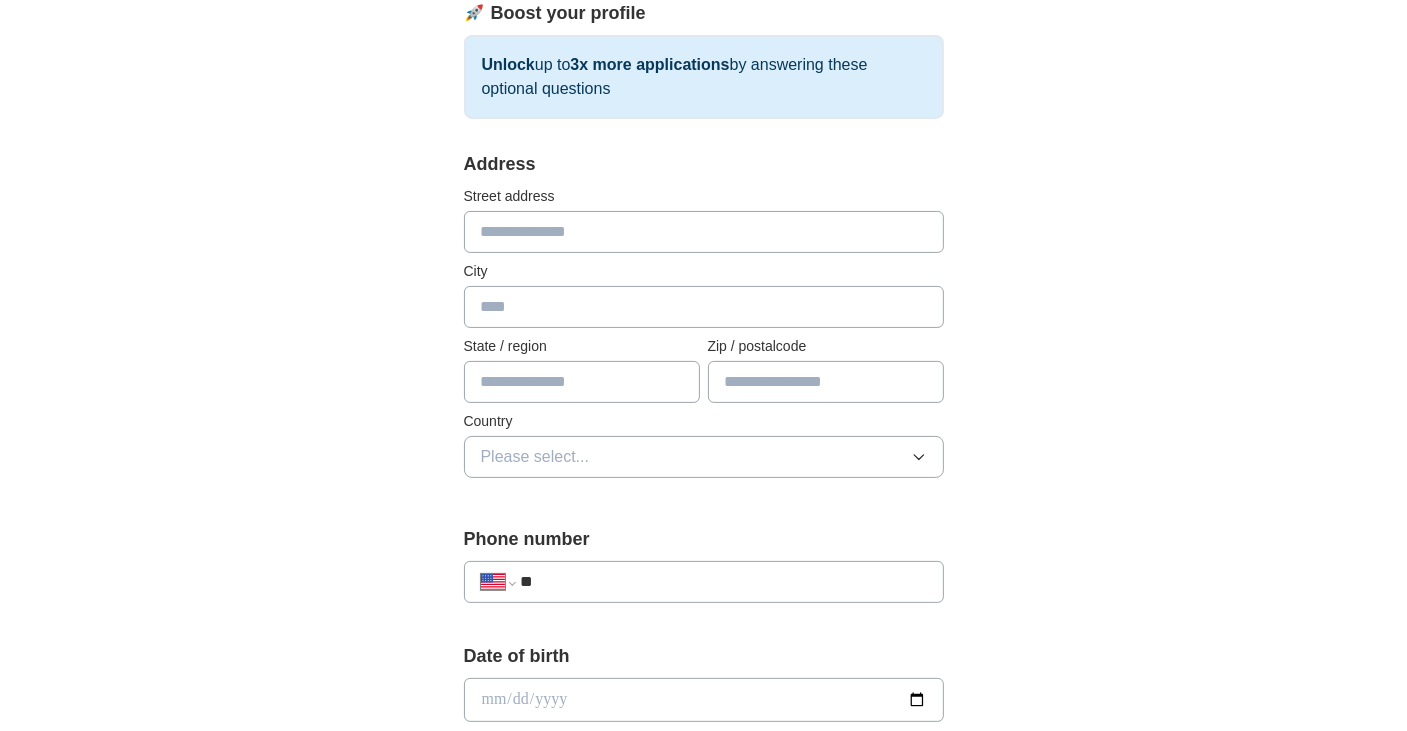 click at bounding box center [704, 232] 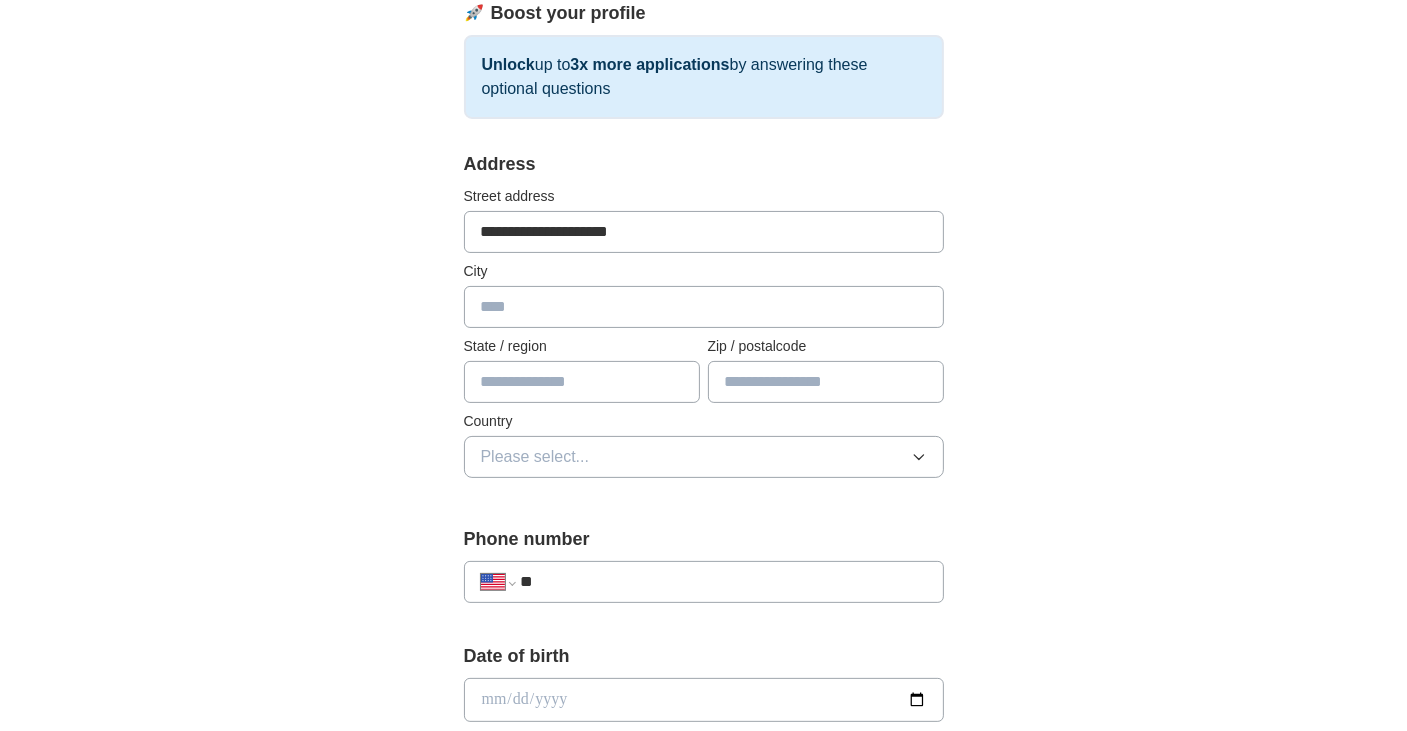 type on "*********" 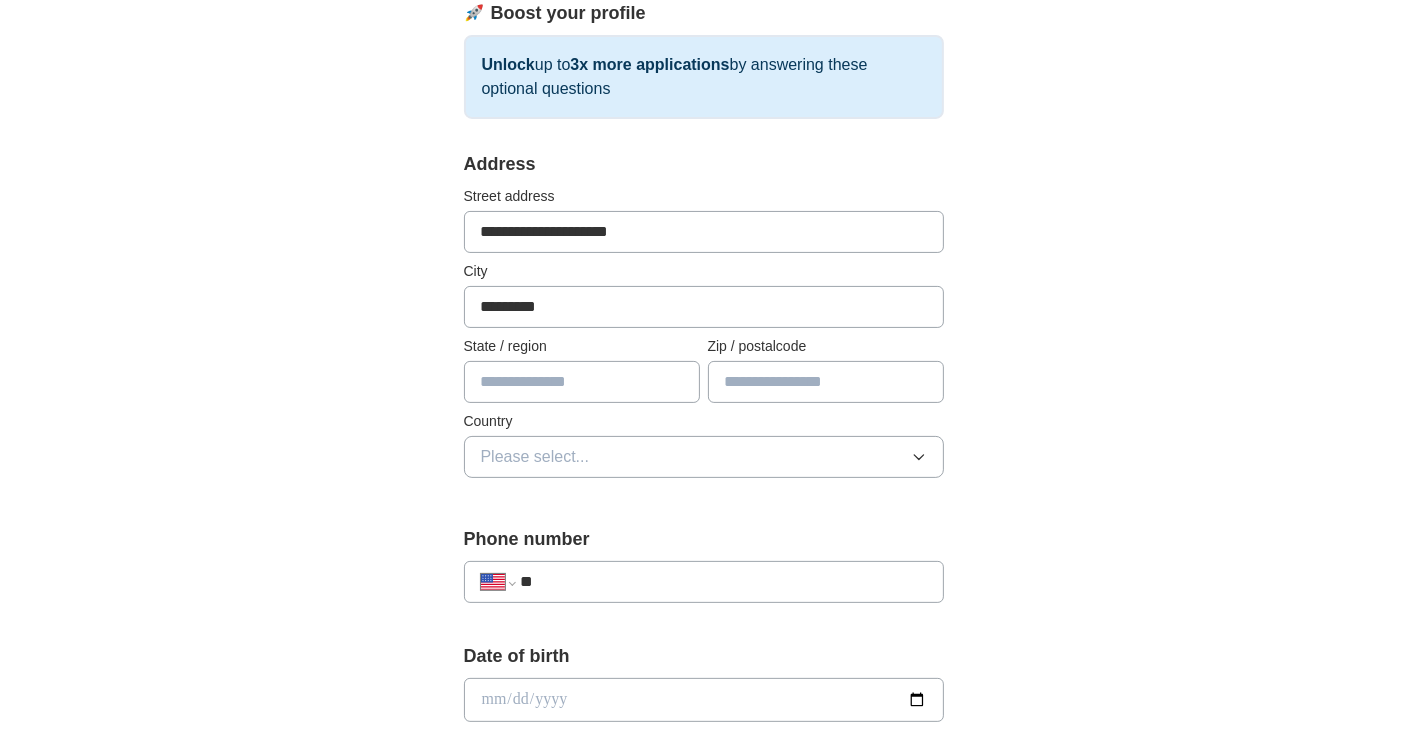 type on "*****" 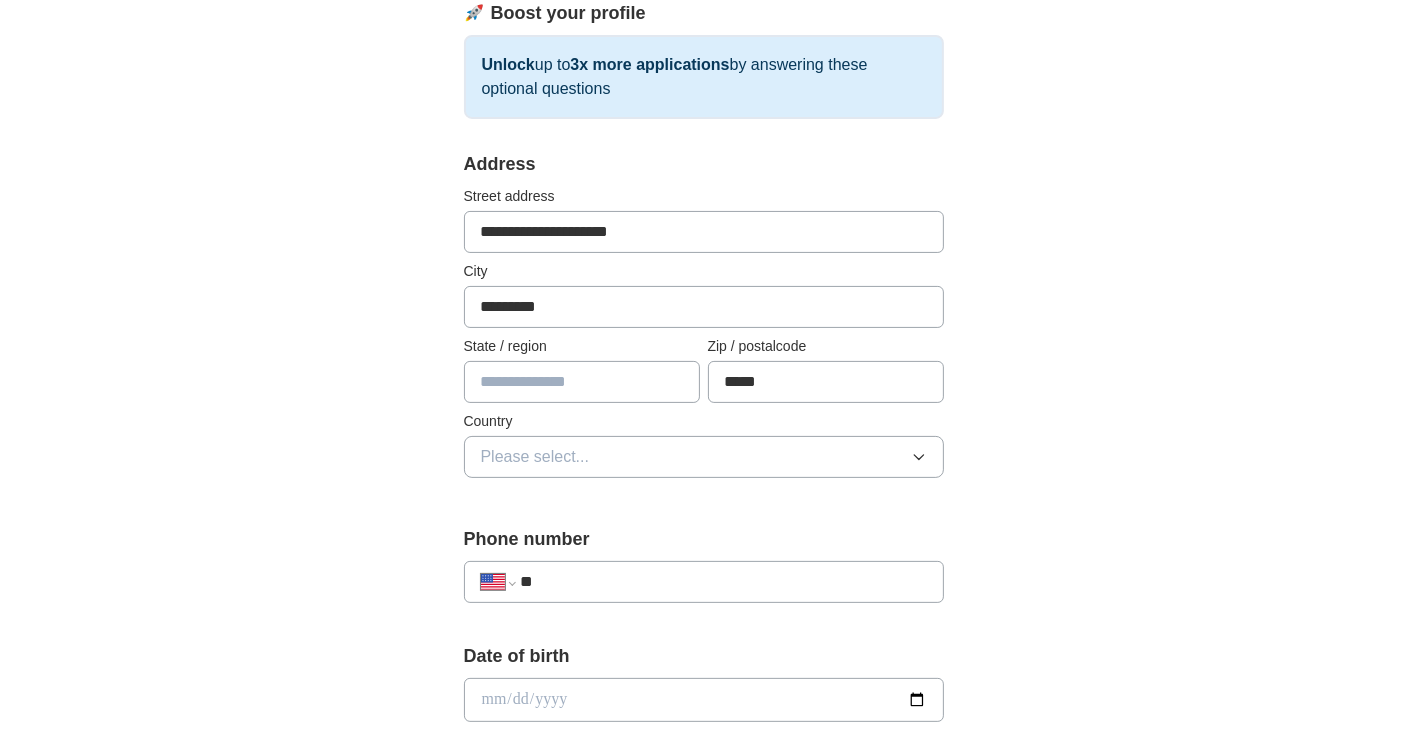 click at bounding box center (582, 382) 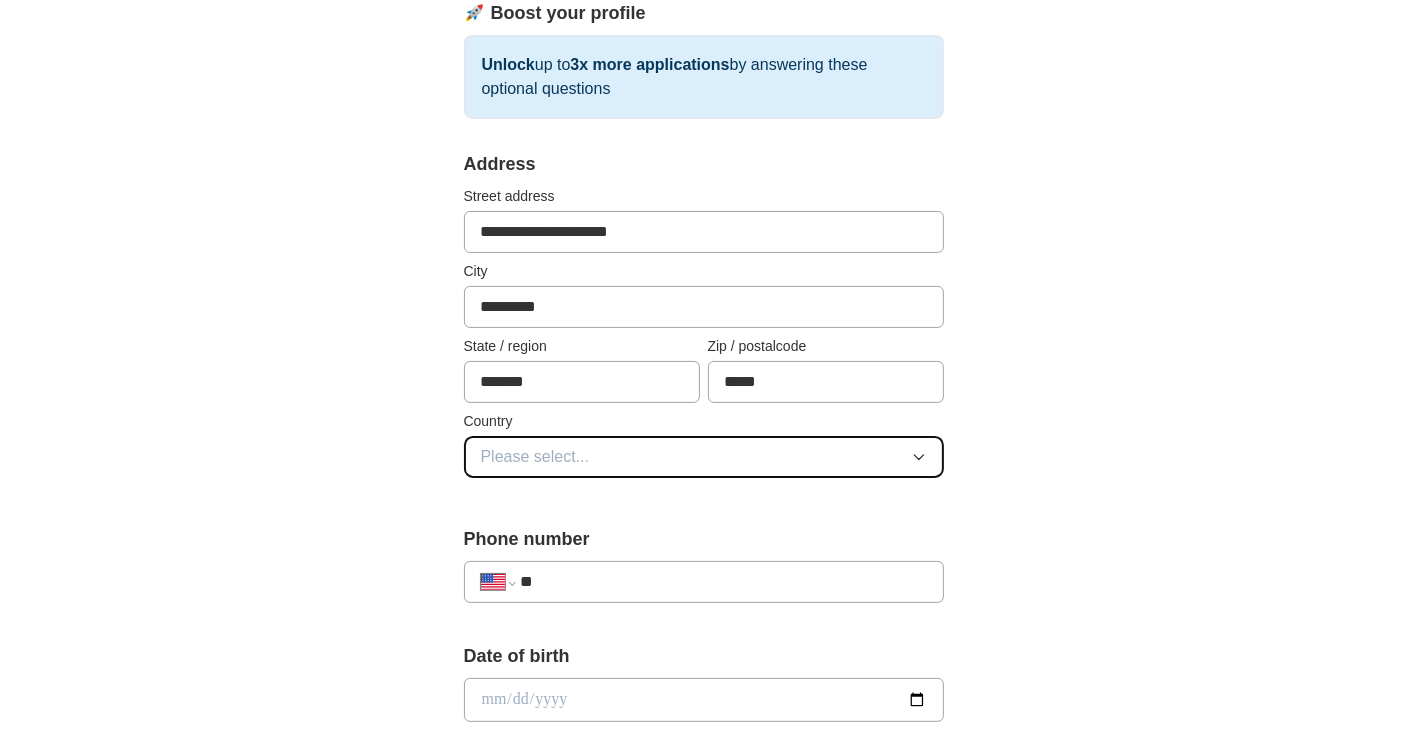 click on "Please select..." at bounding box center (704, 457) 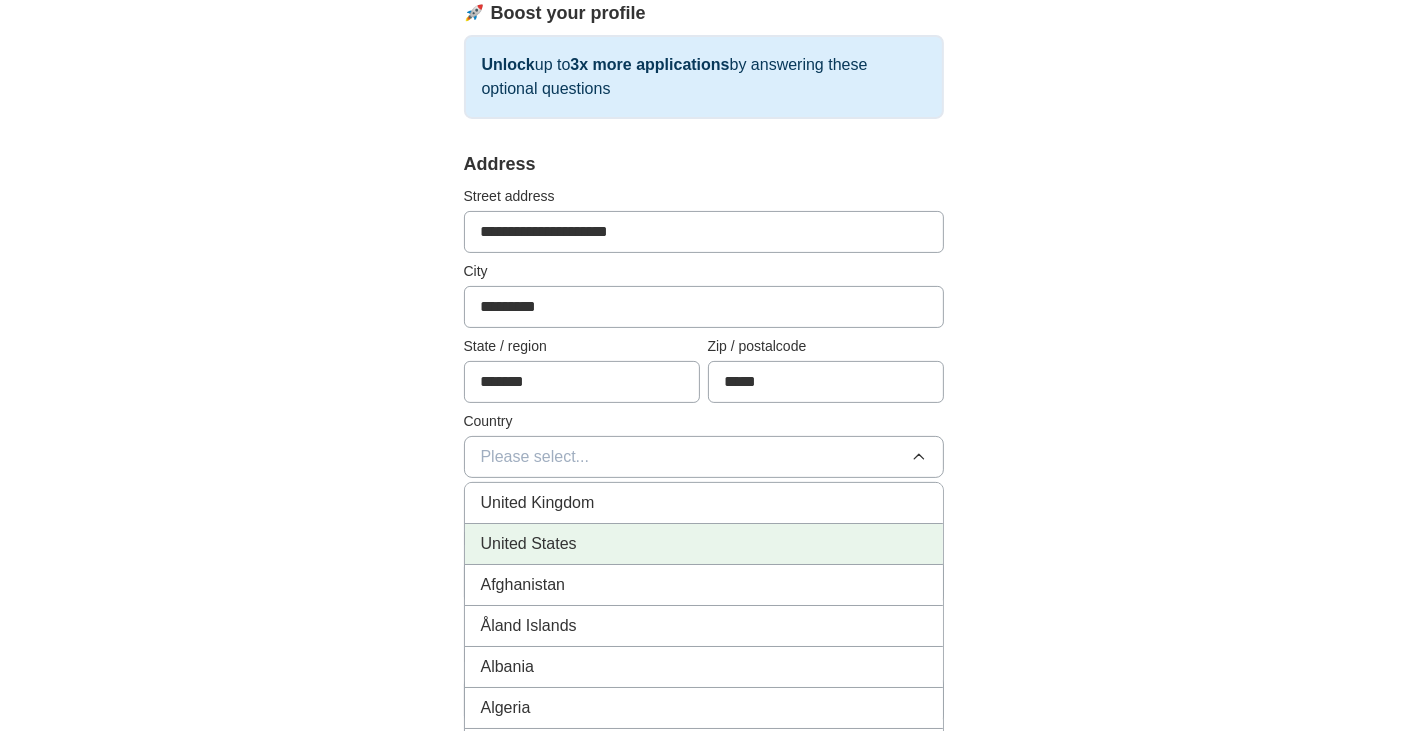 click on "United States" at bounding box center [704, 544] 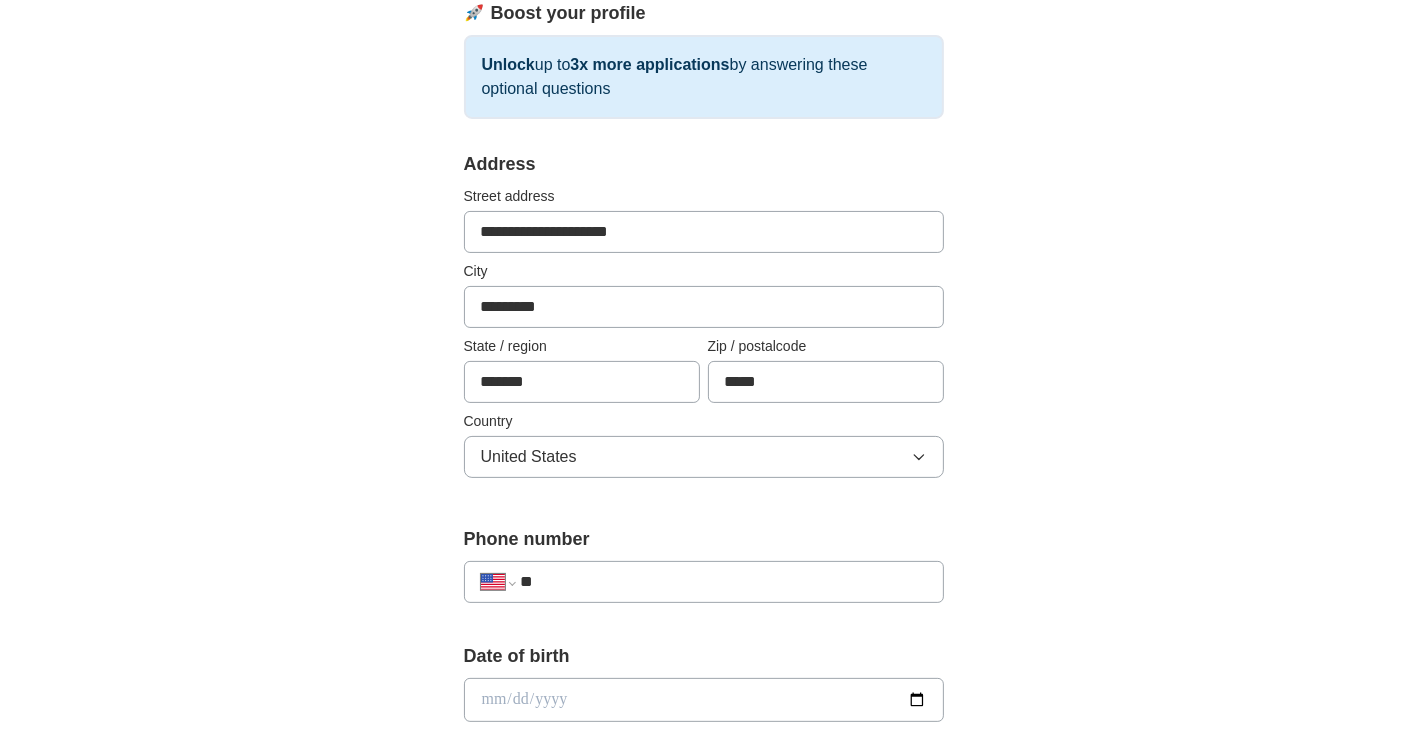 click on "**" at bounding box center (723, 582) 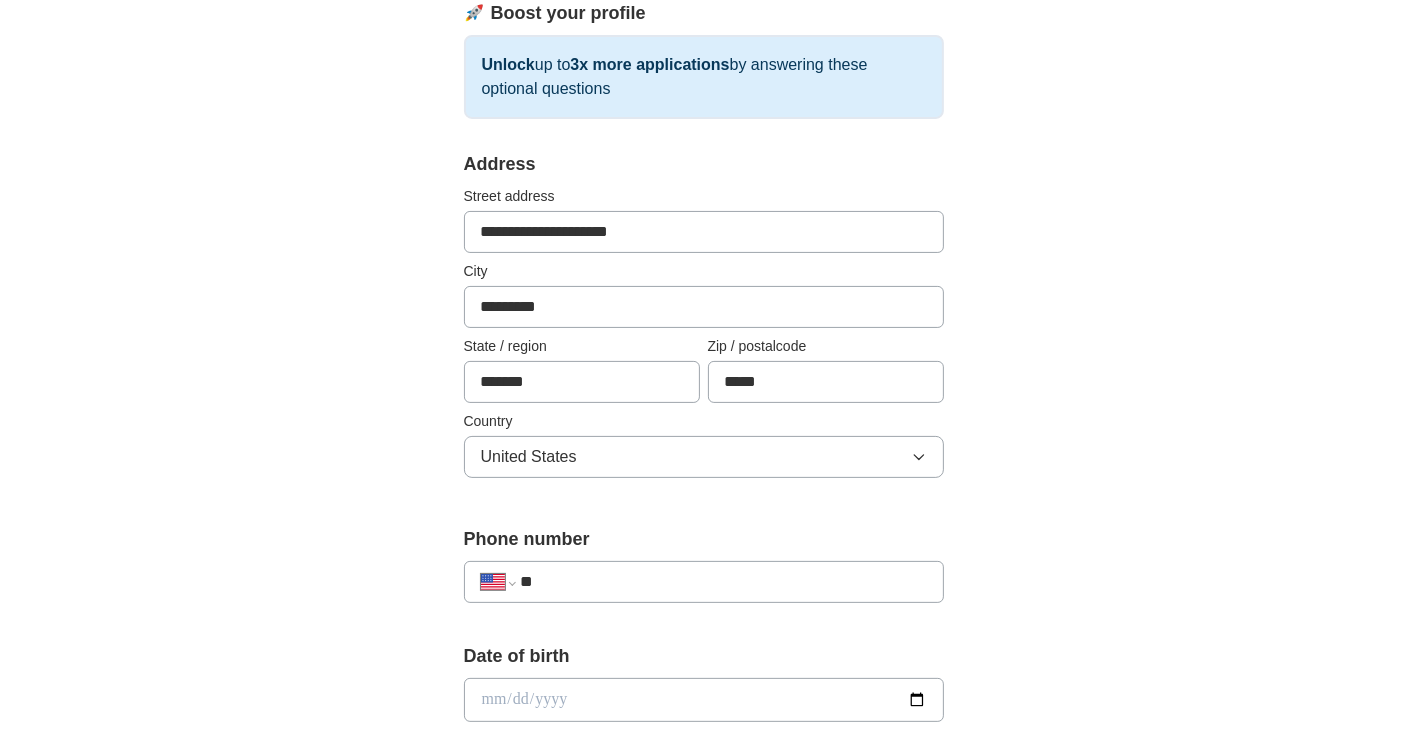 type on "**********" 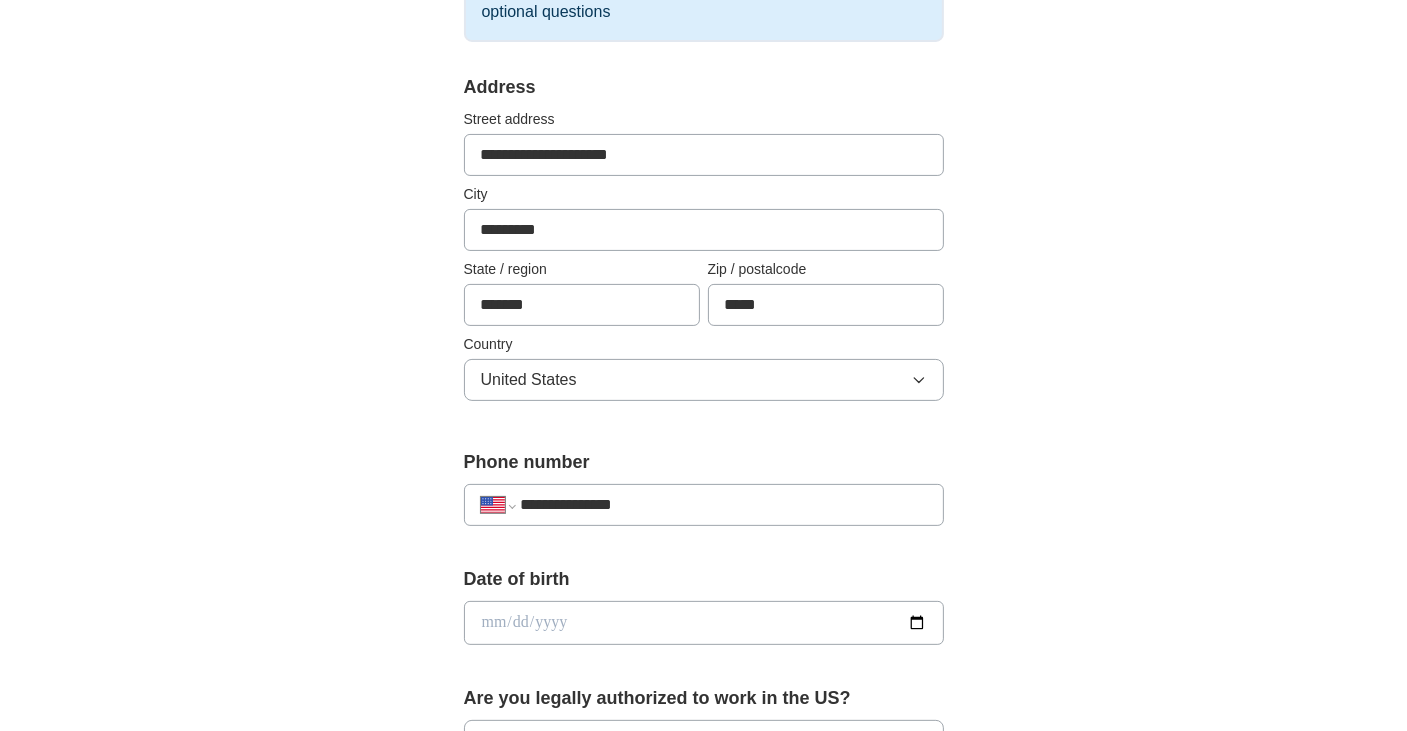 scroll, scrollTop: 500, scrollLeft: 0, axis: vertical 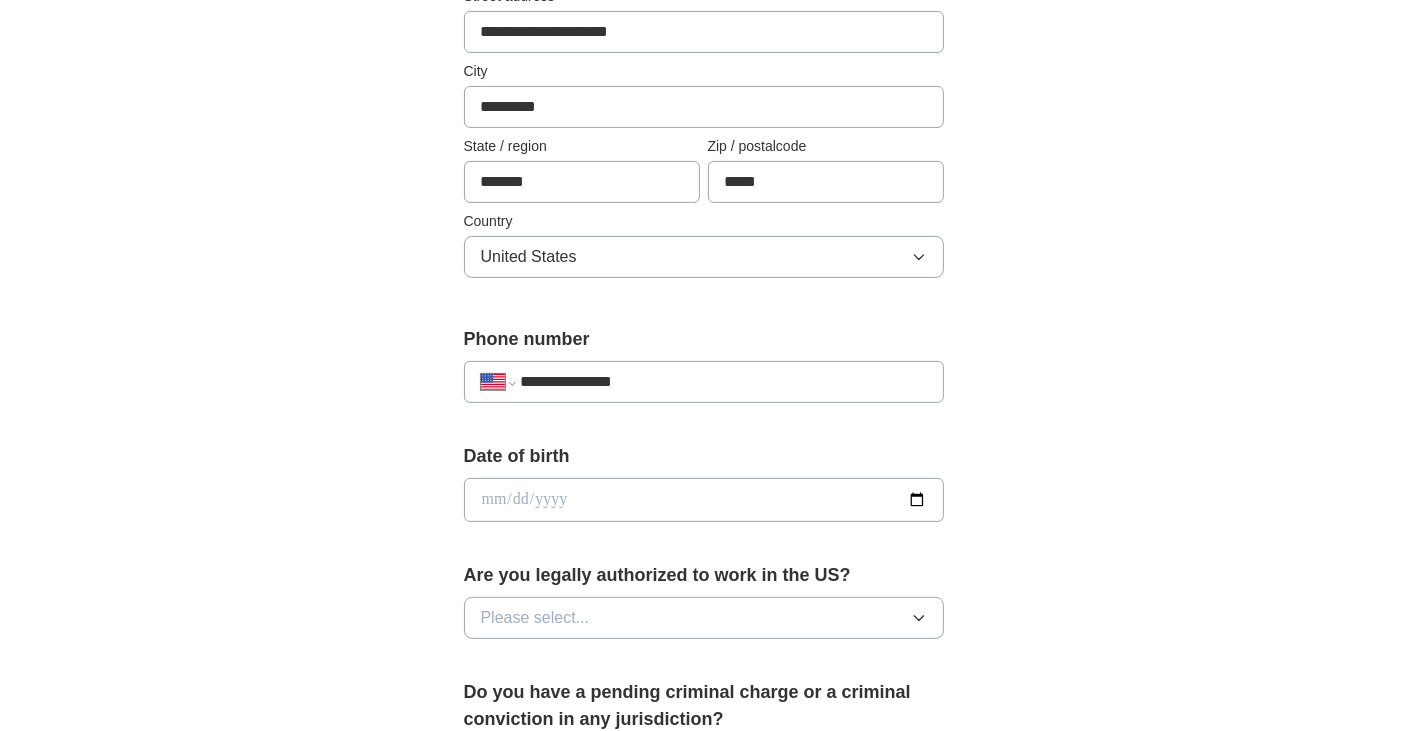 click at bounding box center (704, 500) 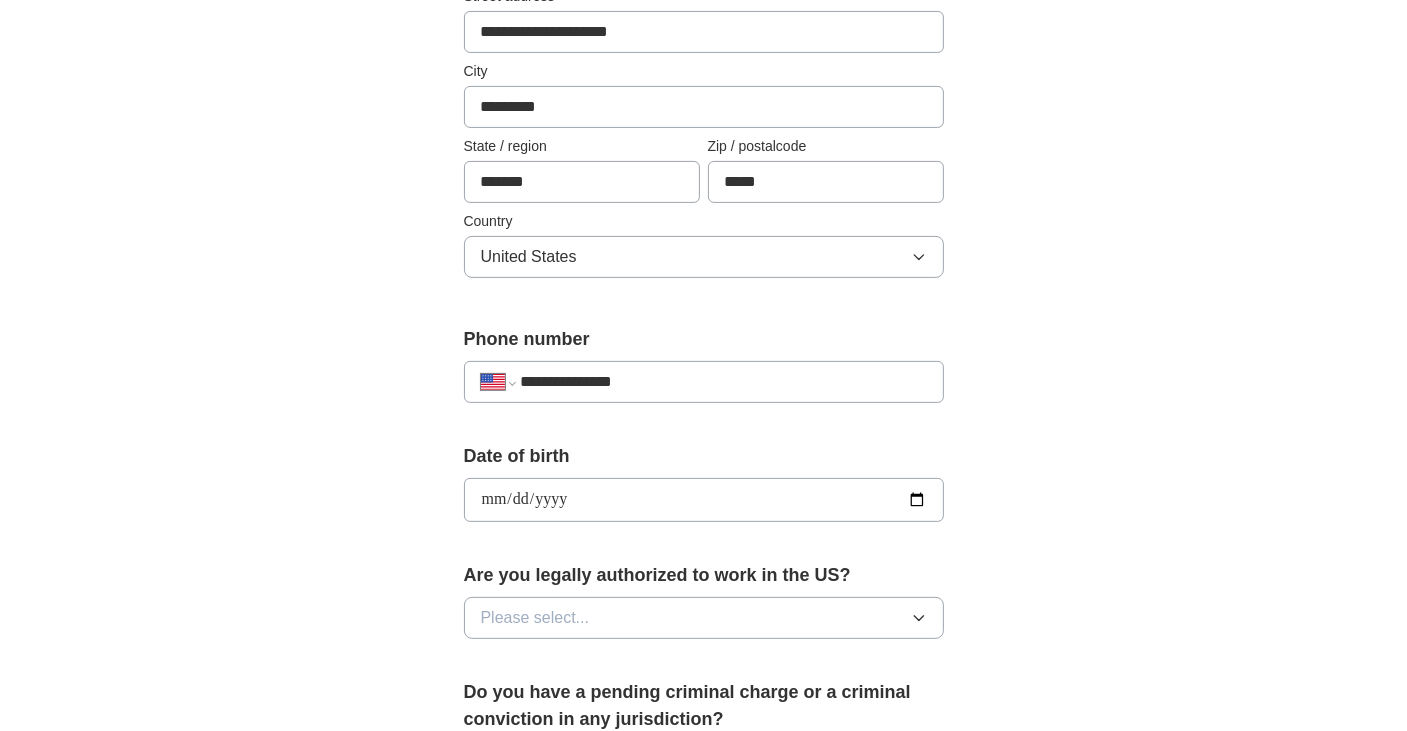 type on "**********" 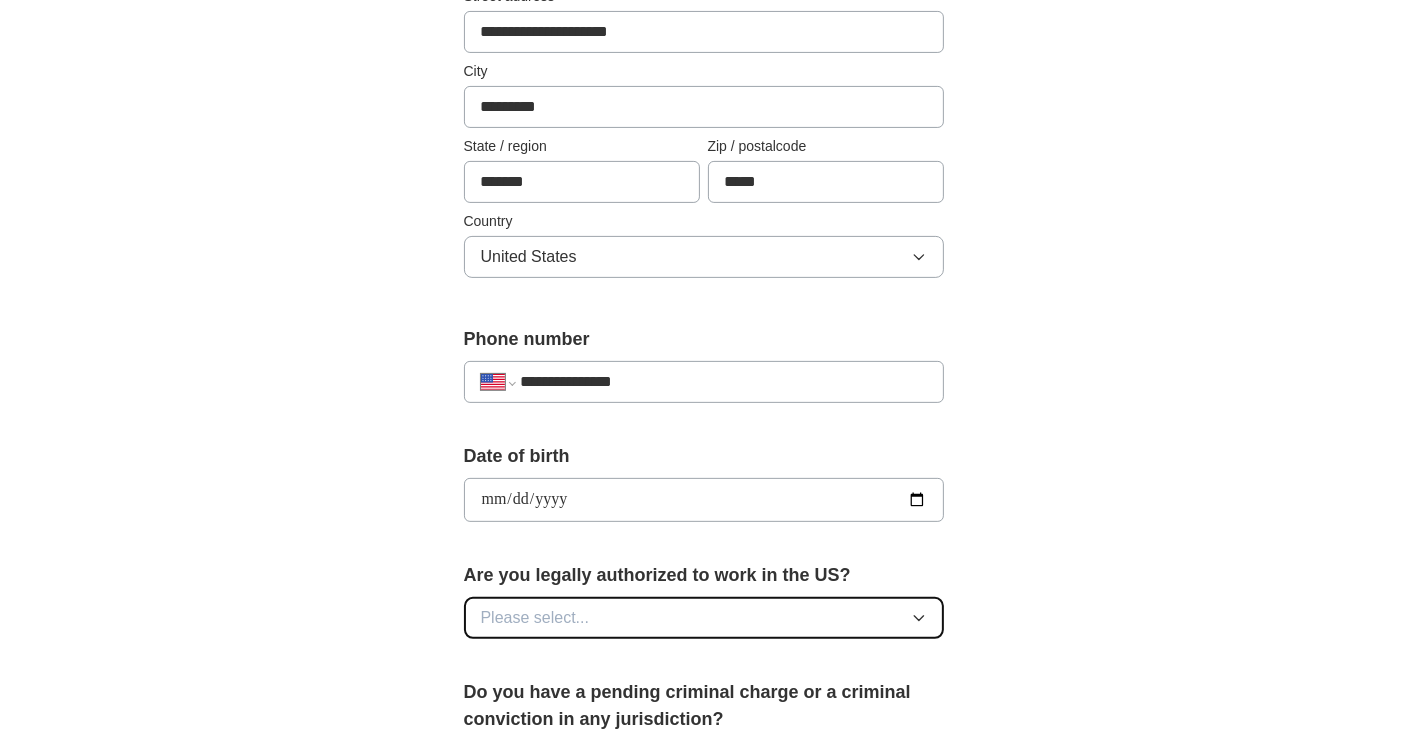 click on "Please select..." at bounding box center [704, 618] 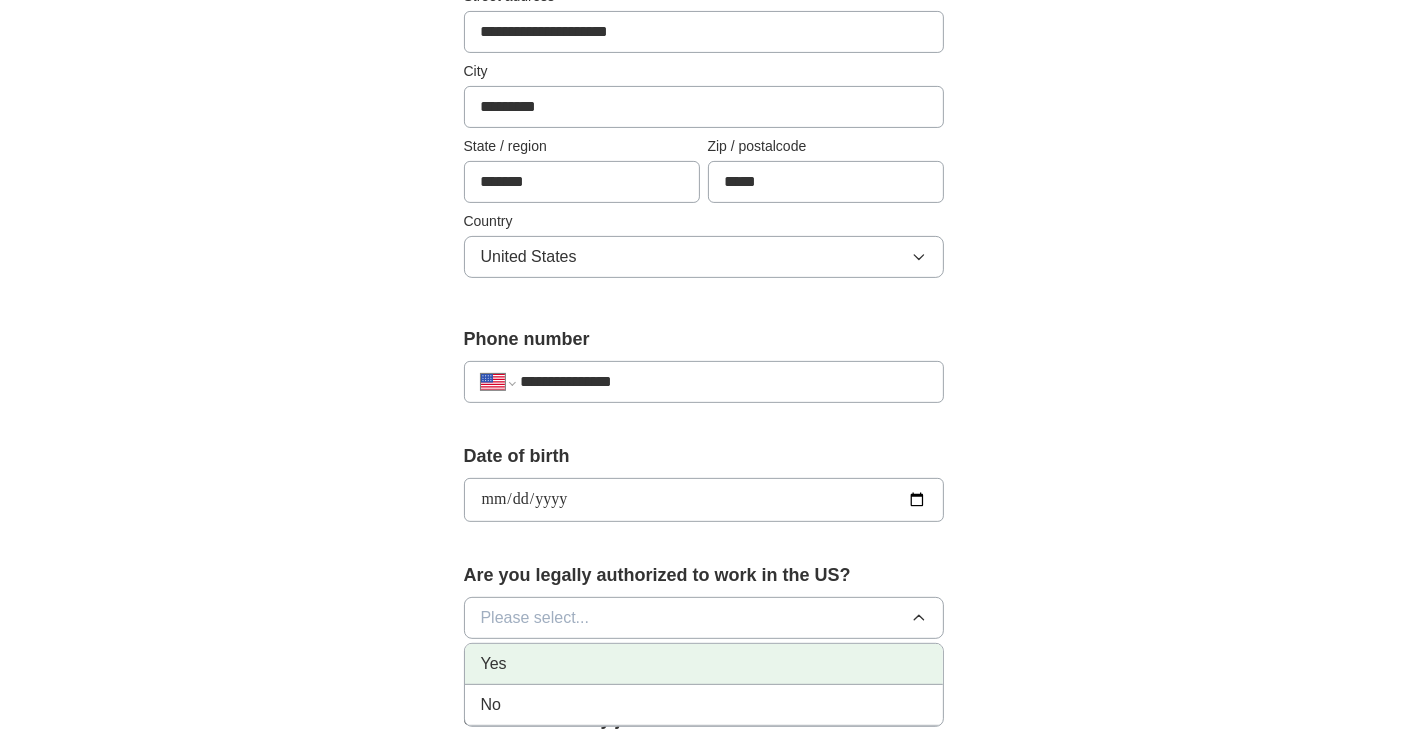 click on "Yes" at bounding box center (704, 664) 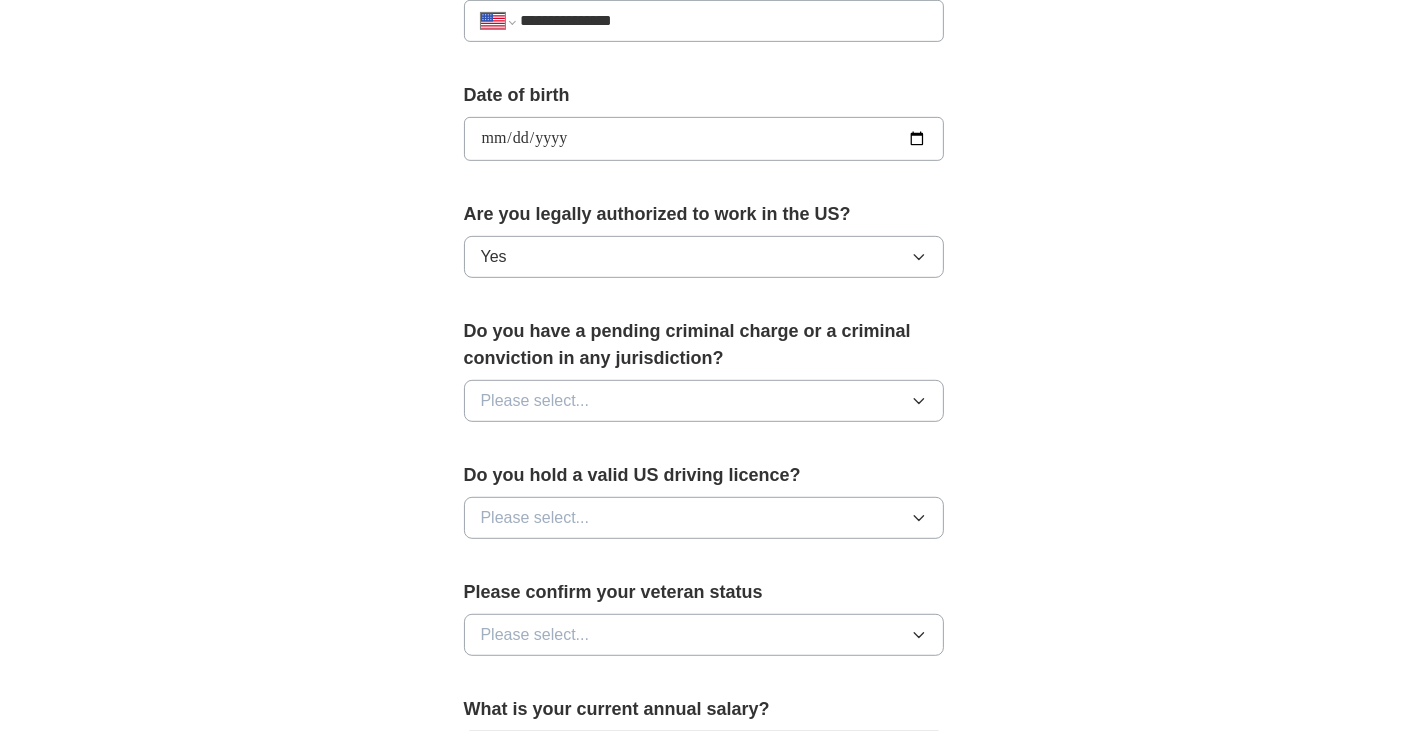 scroll, scrollTop: 900, scrollLeft: 0, axis: vertical 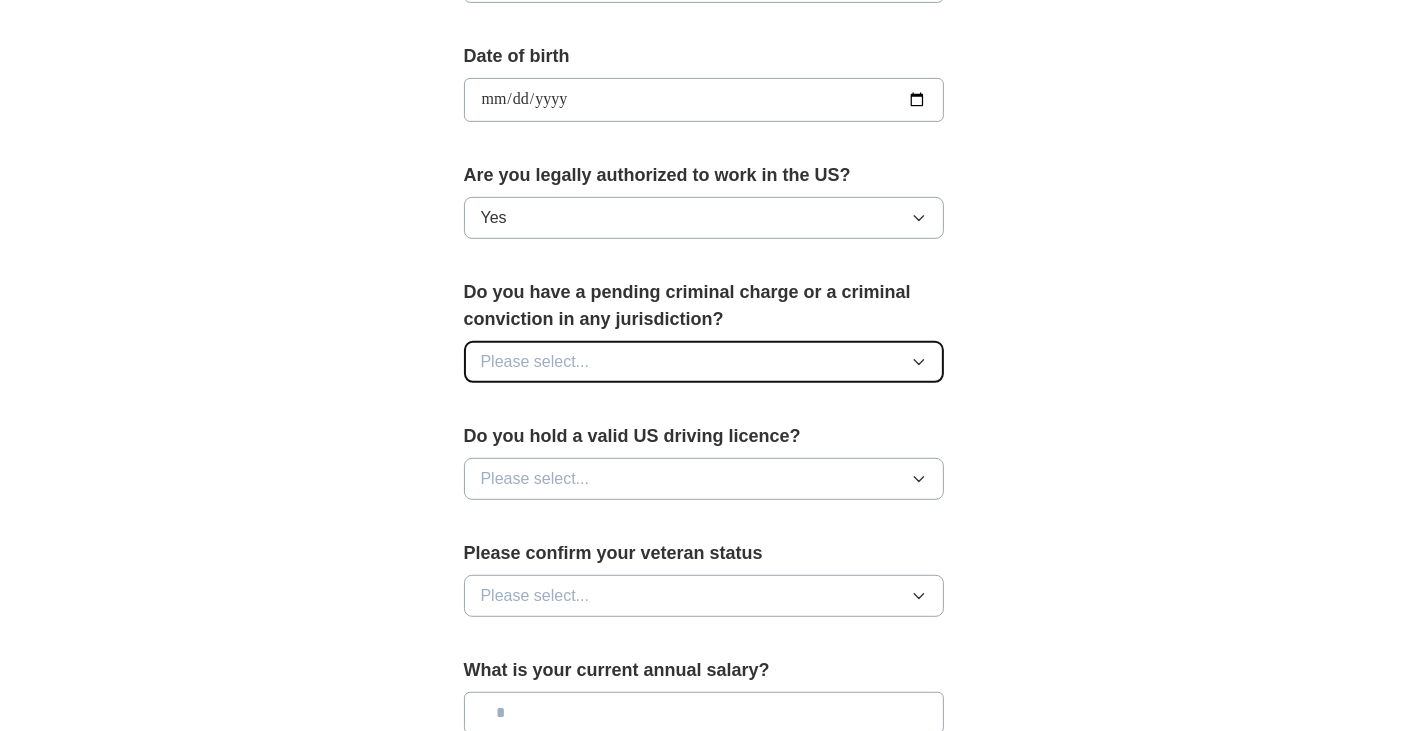 click on "Please select..." at bounding box center (704, 362) 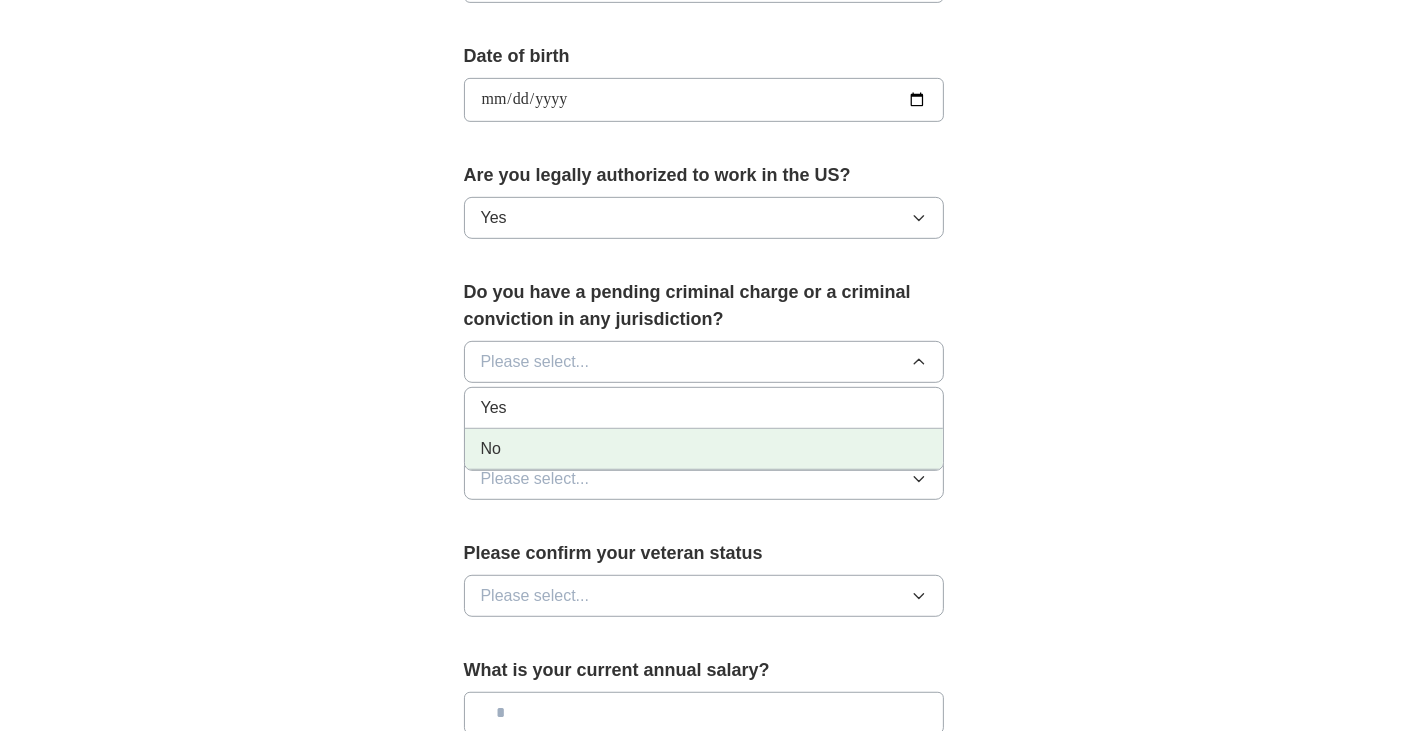 click on "No" at bounding box center [704, 449] 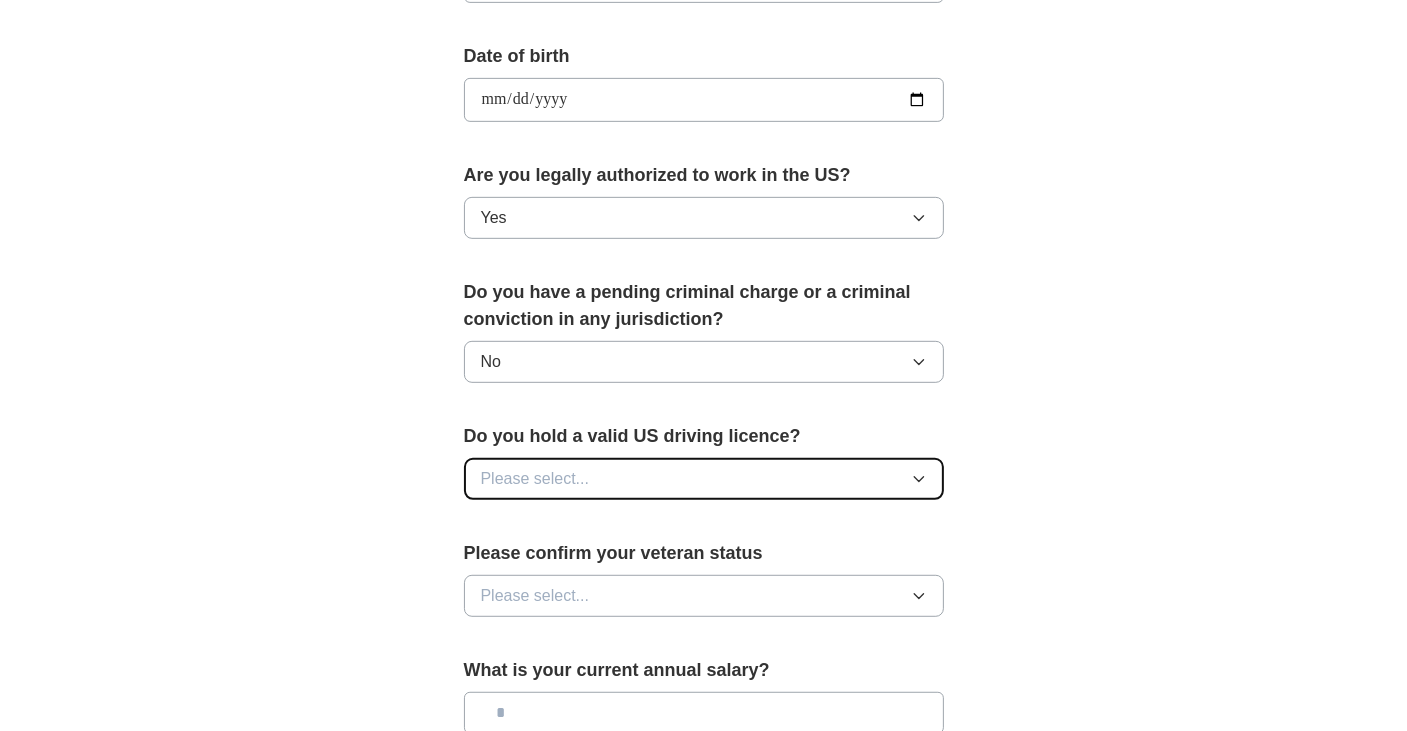 click on "Please select..." at bounding box center [704, 479] 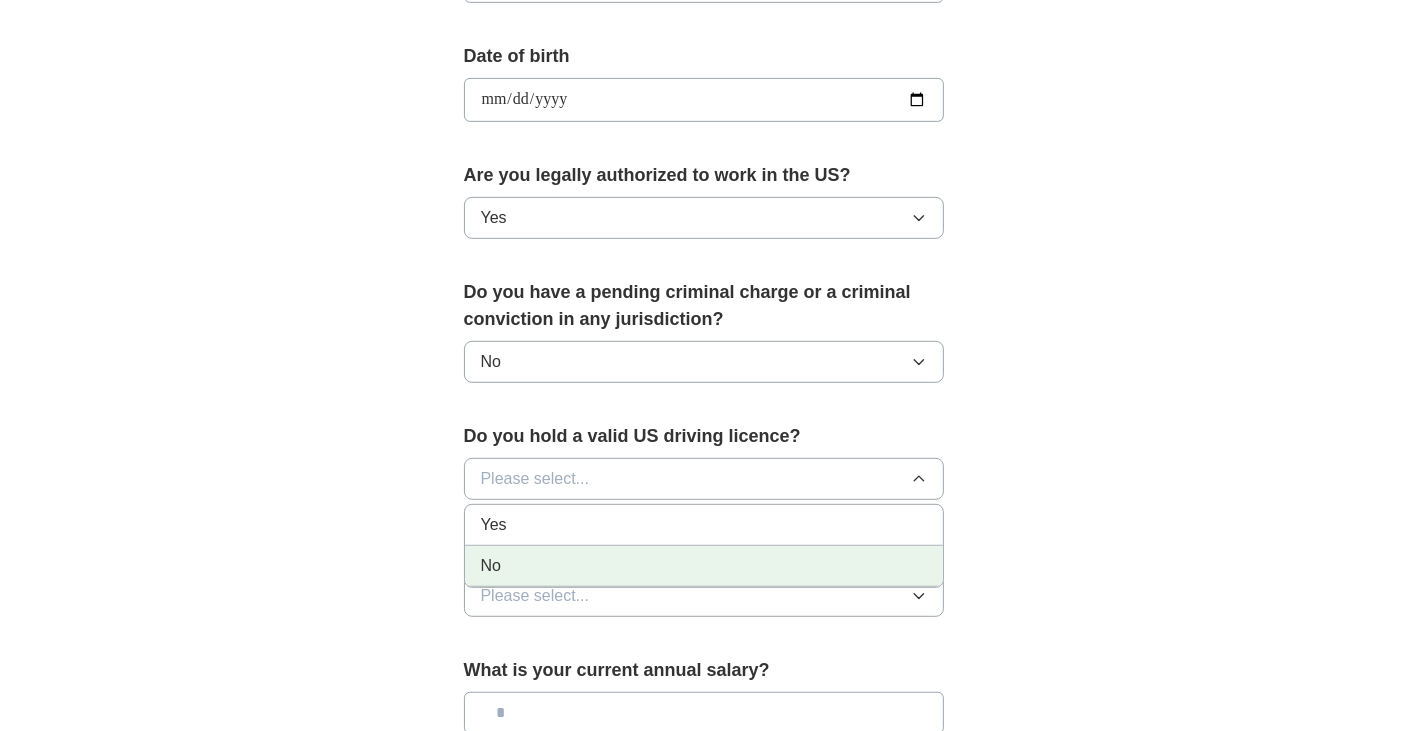 click on "No" at bounding box center [704, 566] 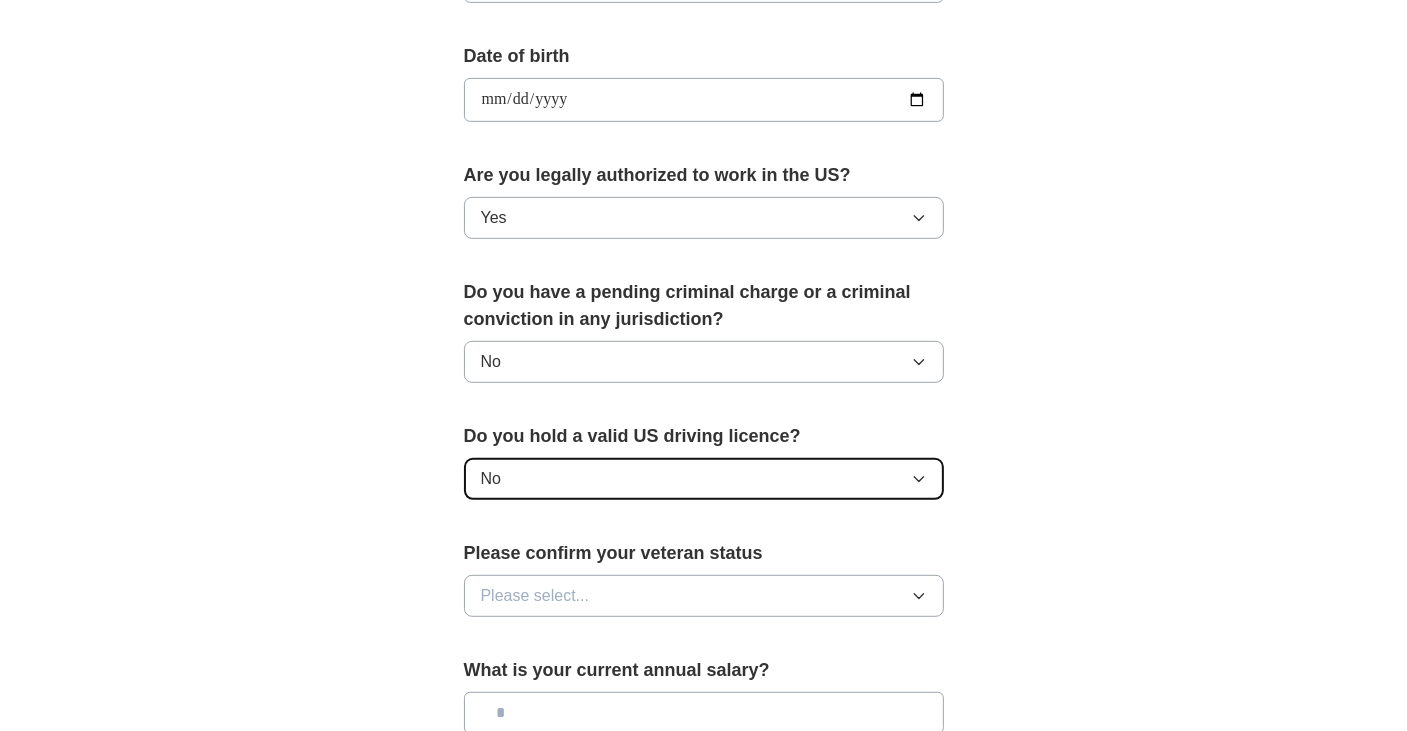 click on "No" at bounding box center [704, 479] 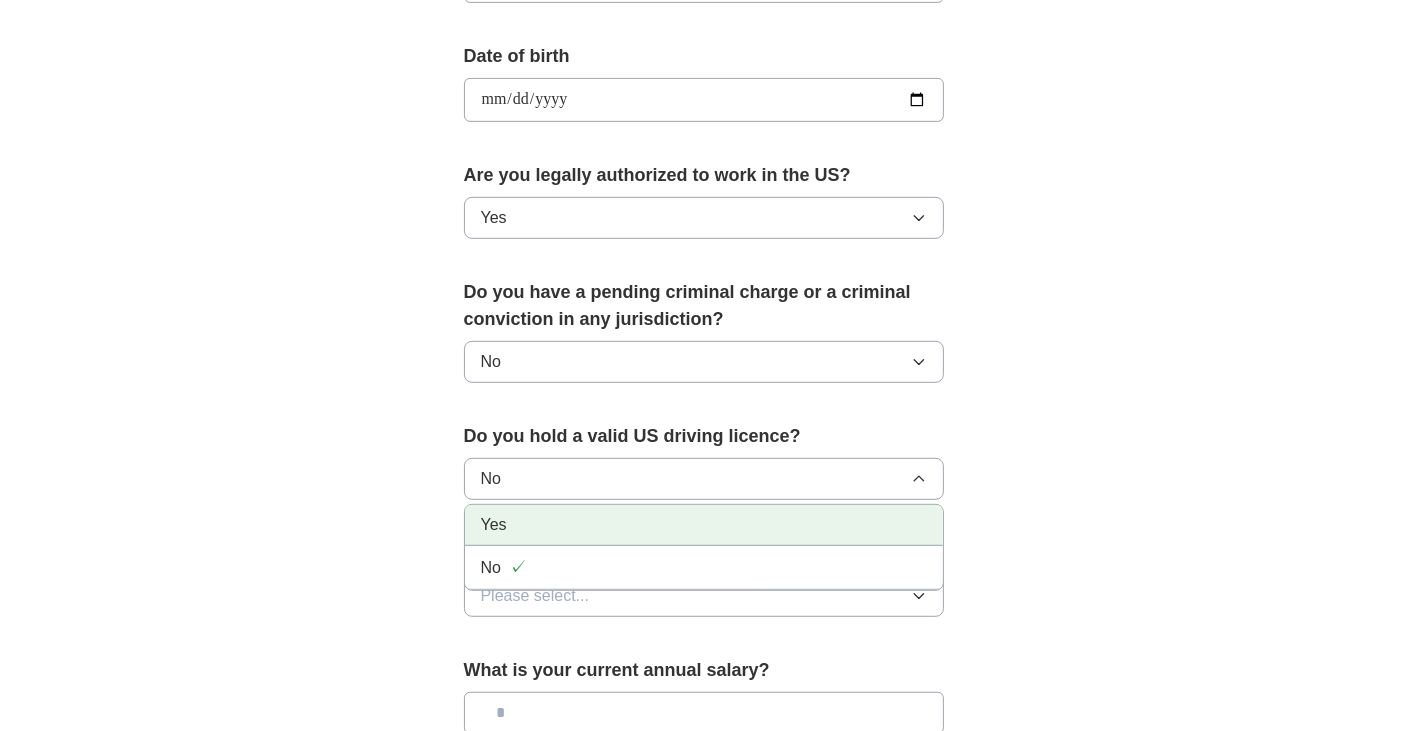 click on "Yes" at bounding box center (704, 525) 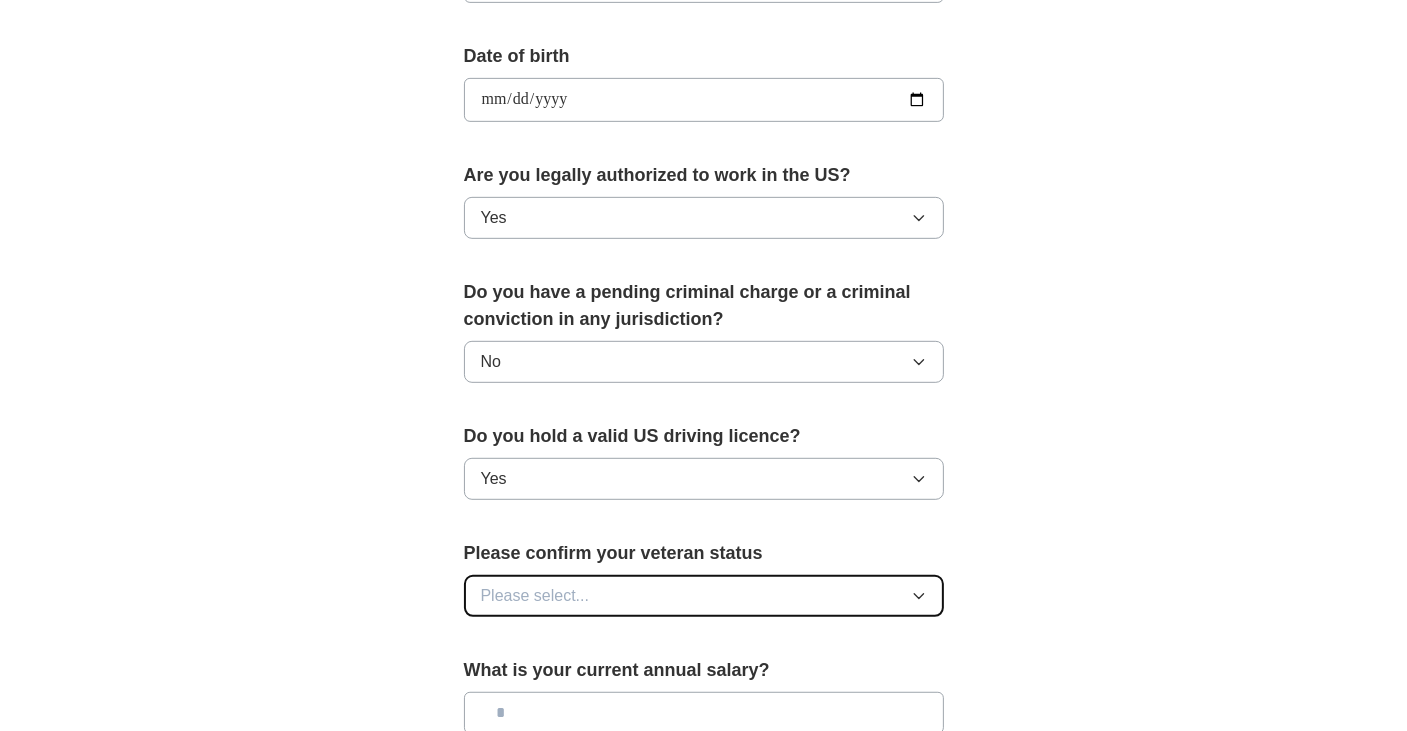 click on "Please select..." at bounding box center [704, 596] 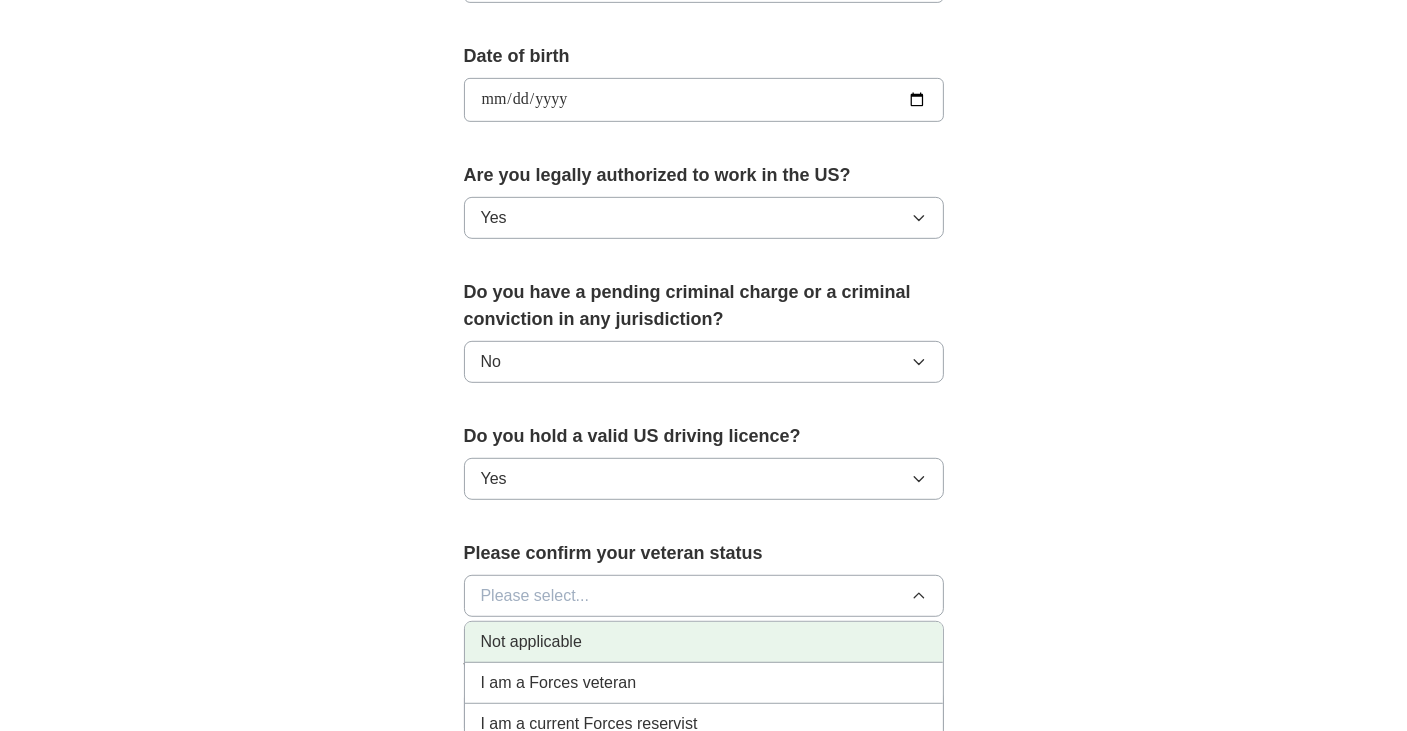 click on "Not applicable" at bounding box center (704, 642) 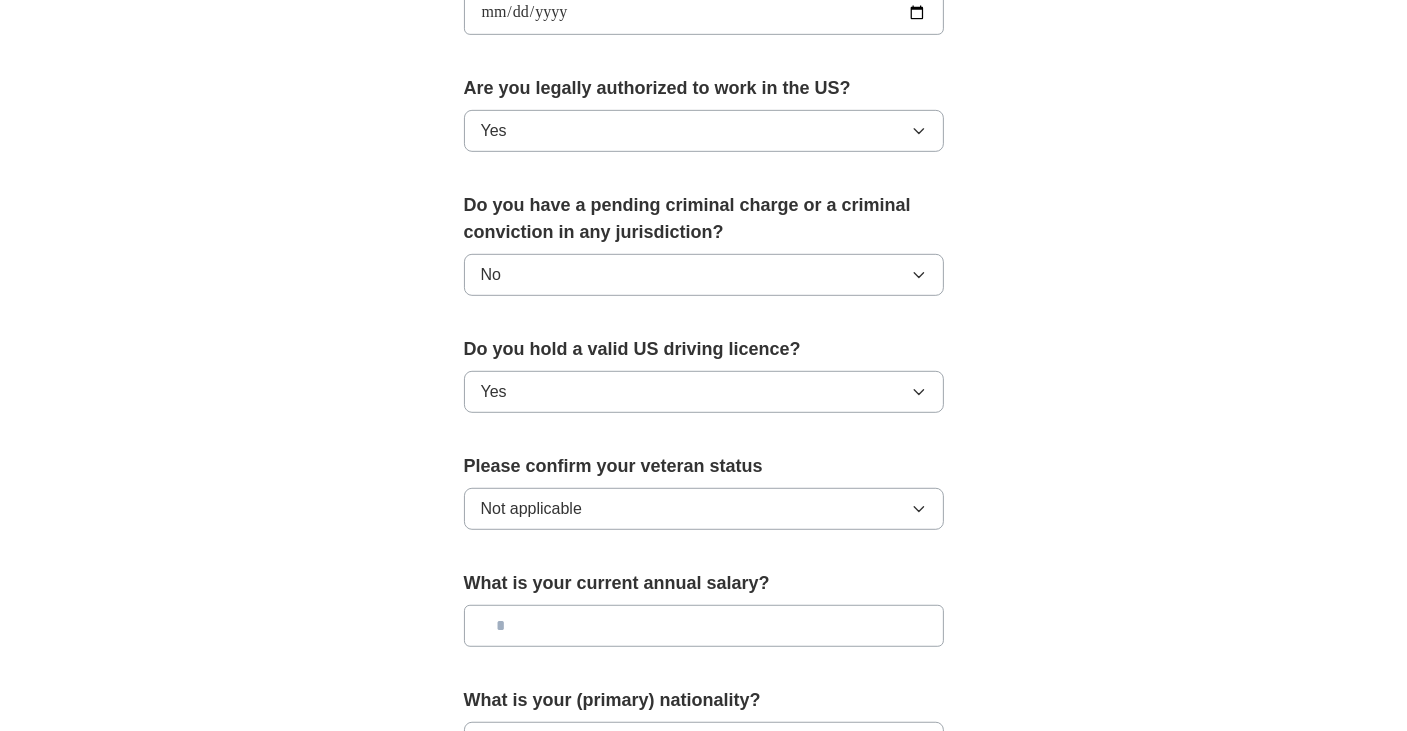 scroll, scrollTop: 1100, scrollLeft: 0, axis: vertical 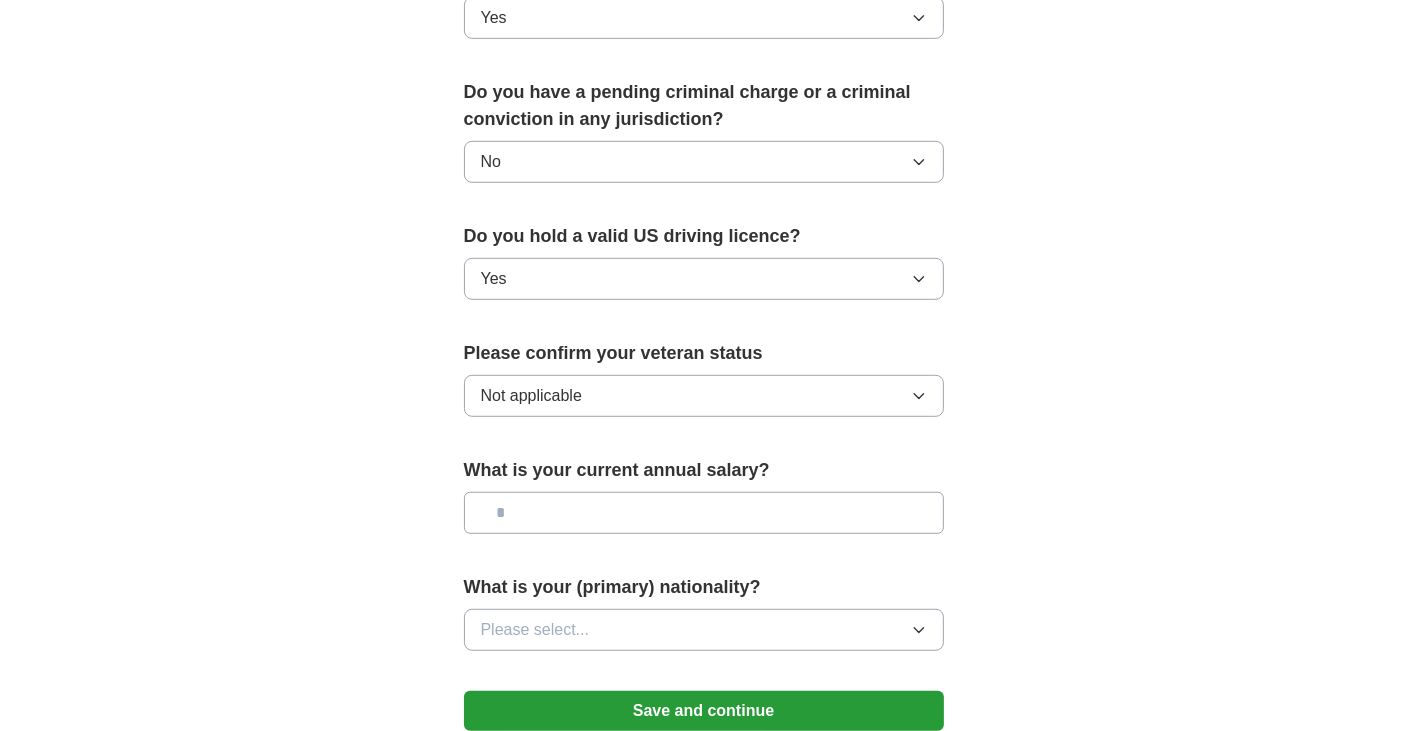 click at bounding box center (704, 513) 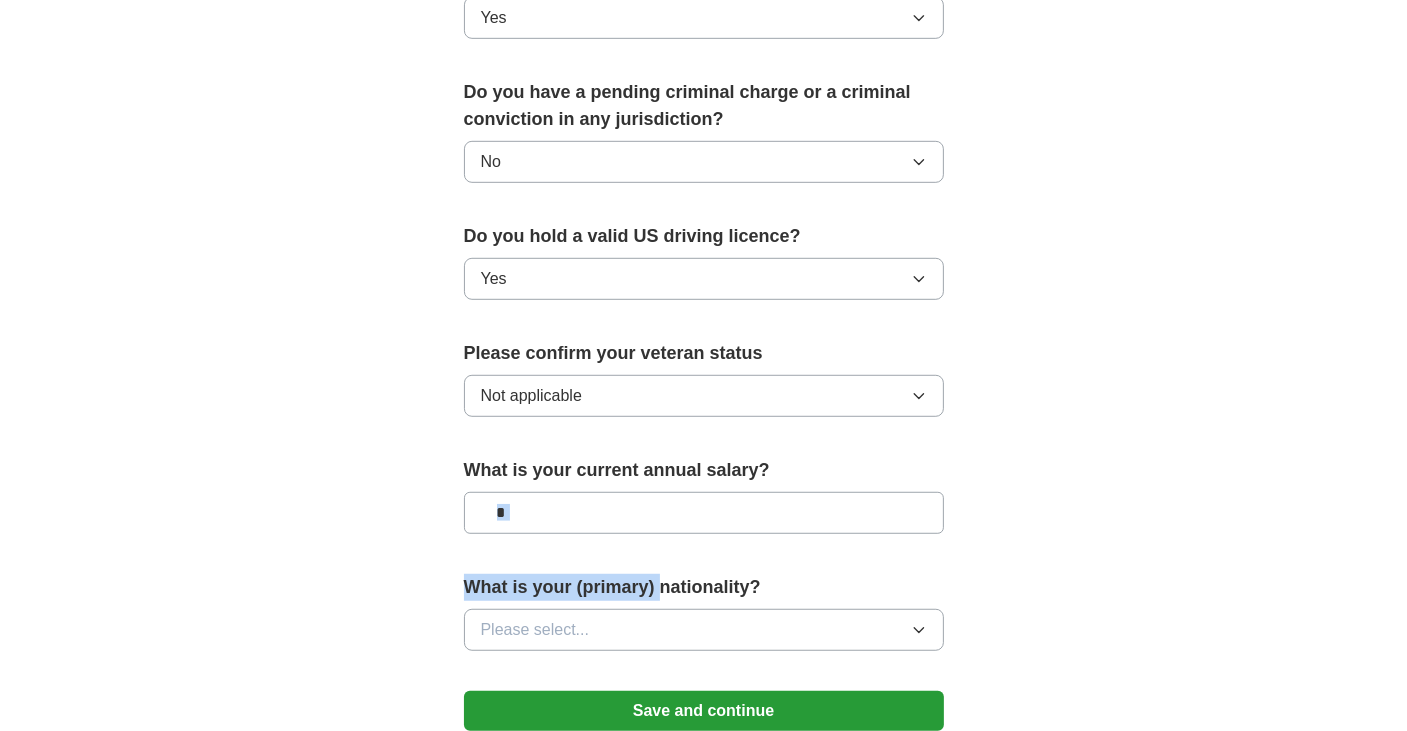 drag, startPoint x: 659, startPoint y: 546, endPoint x: 660, endPoint y: 535, distance: 11.045361 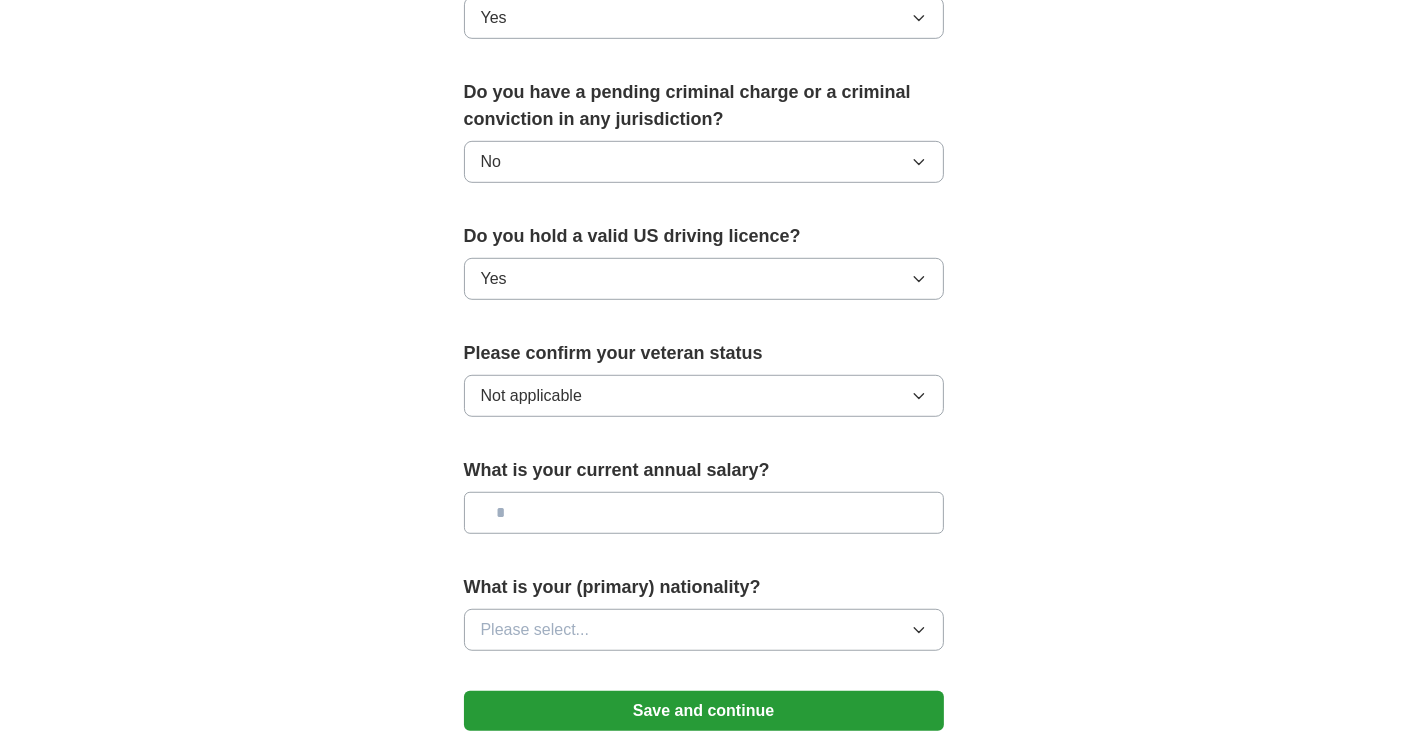 click at bounding box center (704, 513) 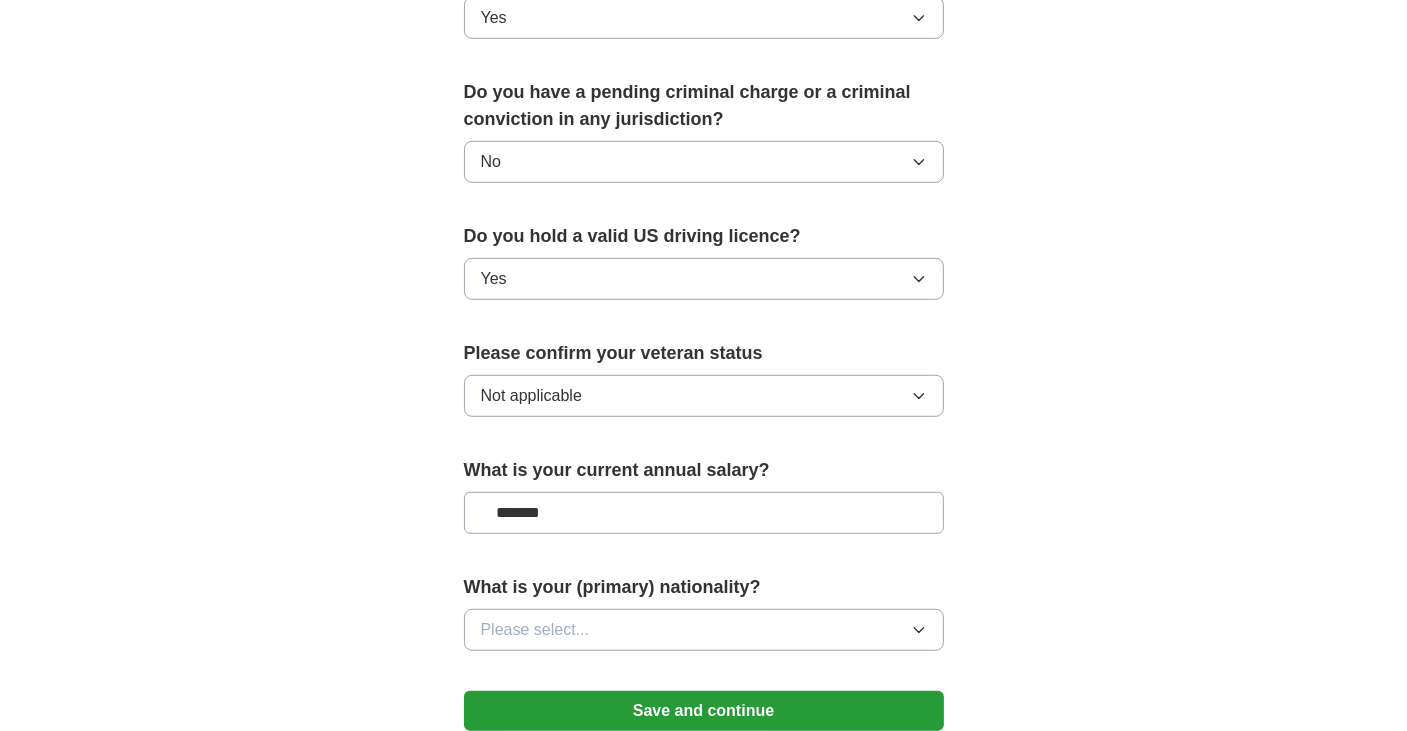 drag, startPoint x: 571, startPoint y: 496, endPoint x: 566, endPoint y: 480, distance: 16.763054 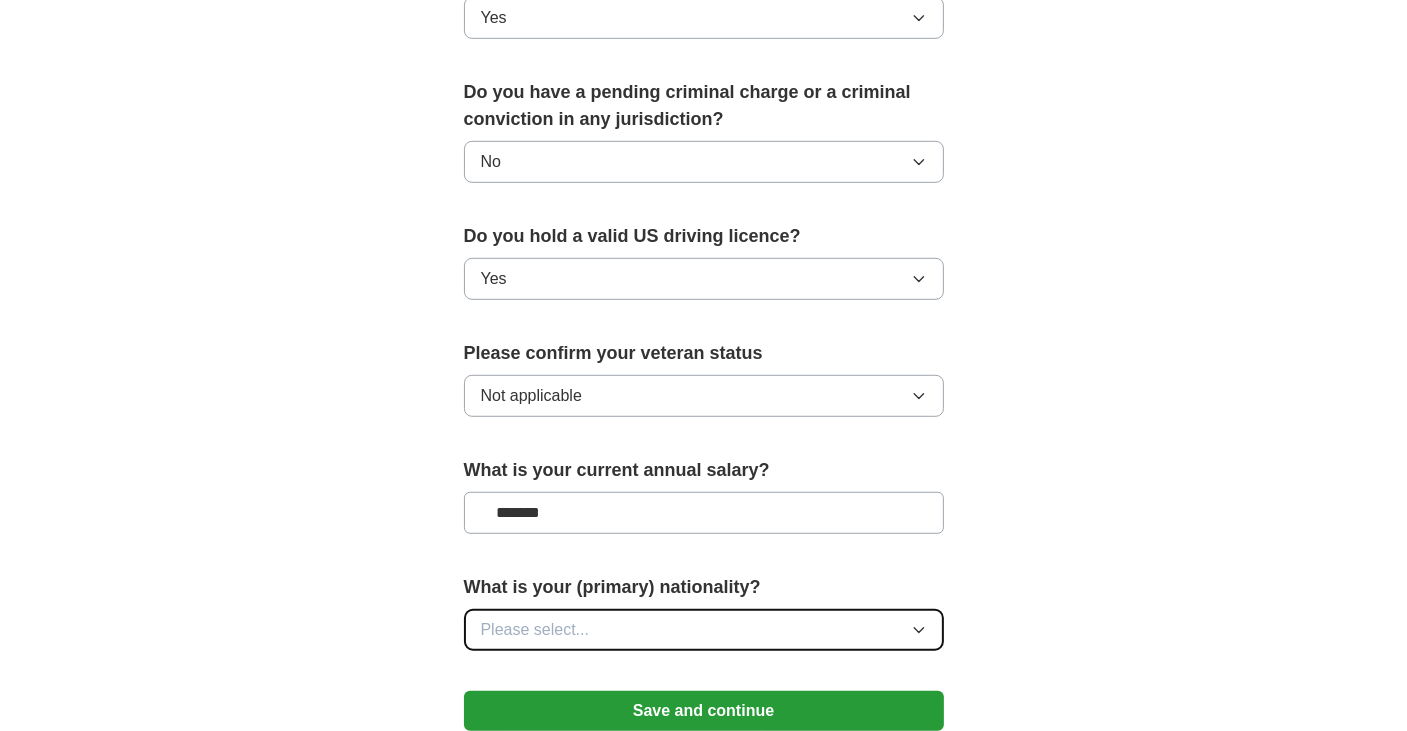 click on "Please select..." at bounding box center (704, 630) 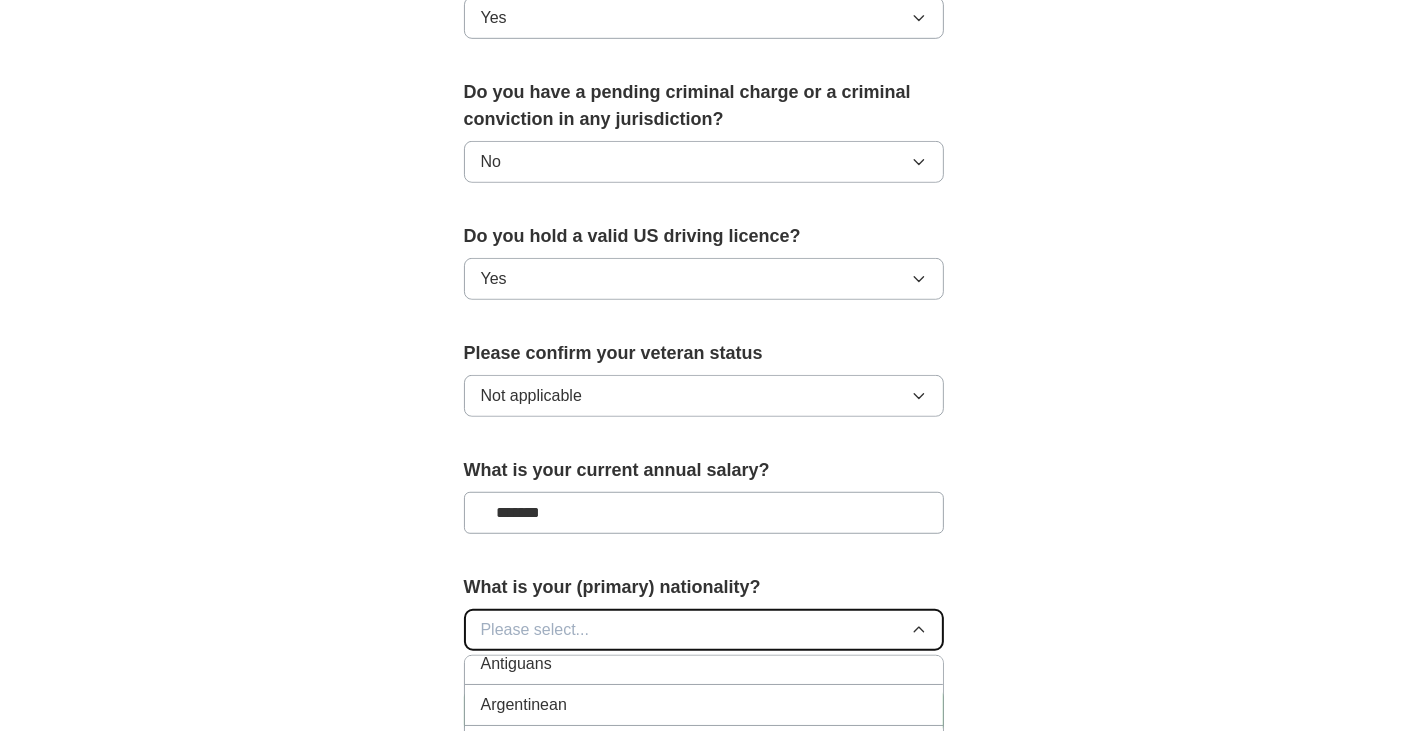 scroll, scrollTop: 300, scrollLeft: 0, axis: vertical 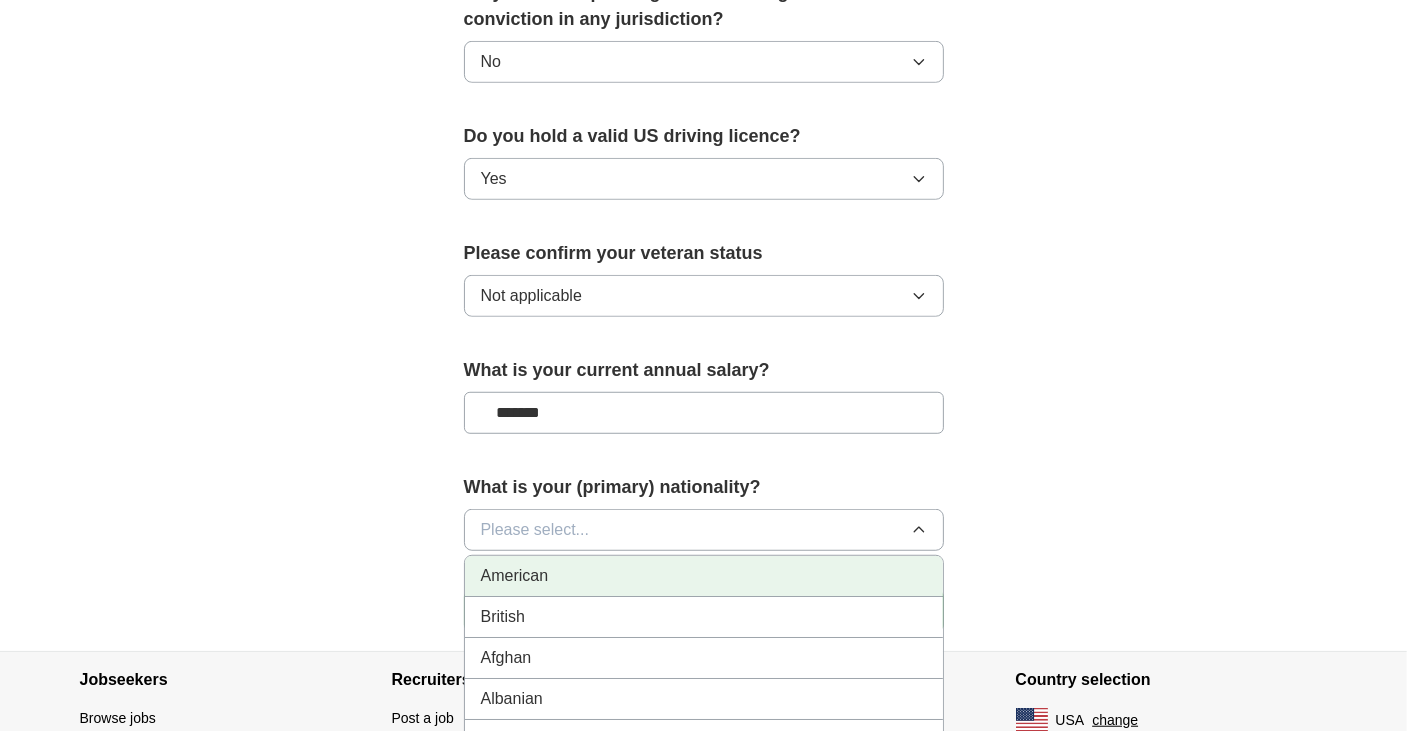 click on "American" at bounding box center [704, 576] 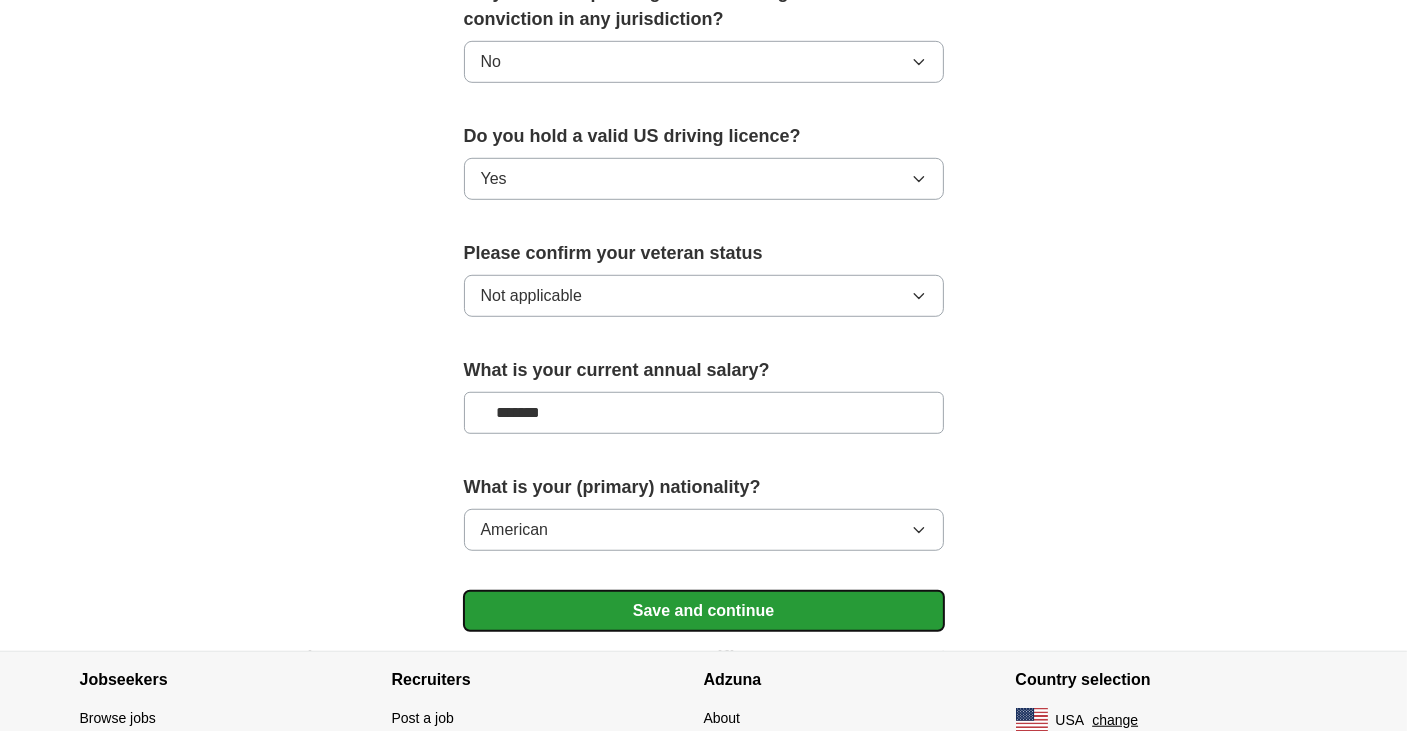 click on "Save and continue" at bounding box center [704, 611] 